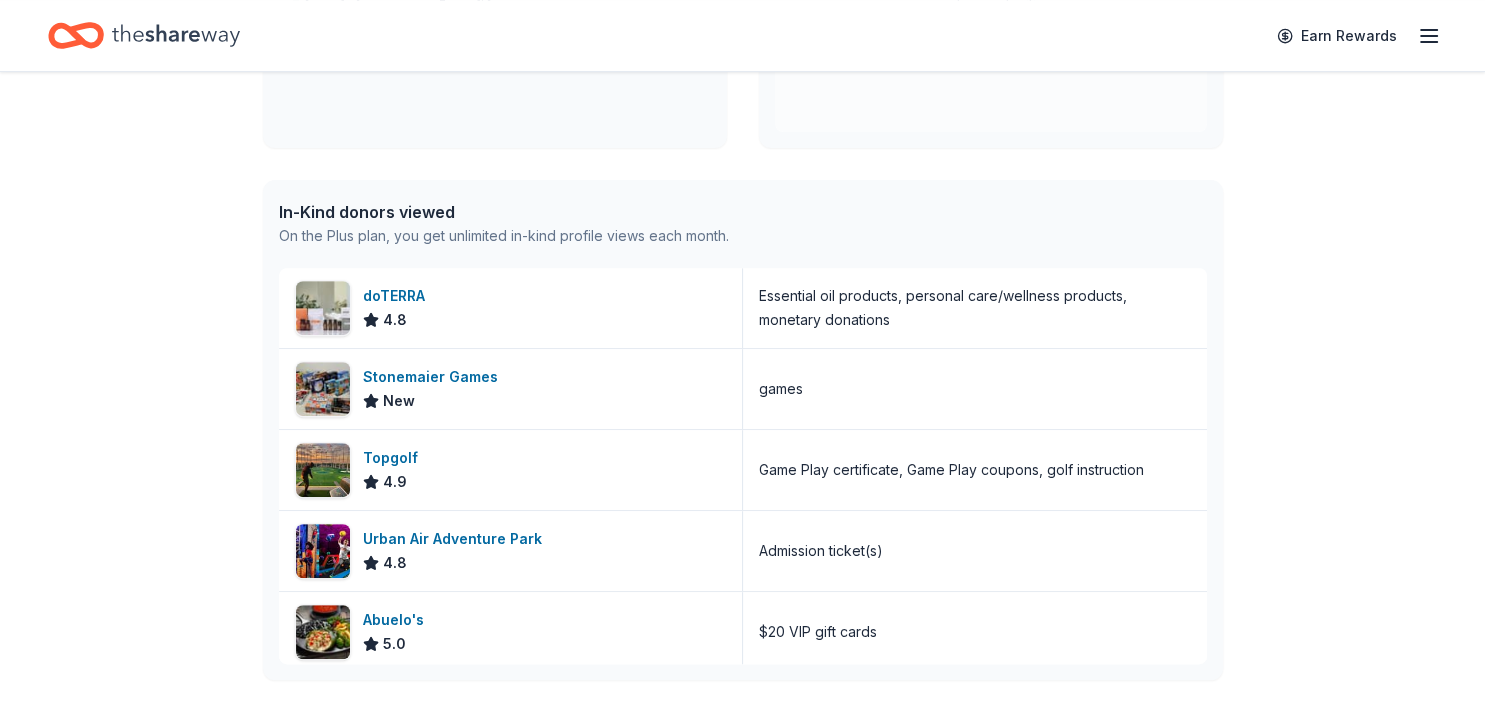 scroll, scrollTop: 739, scrollLeft: 0, axis: vertical 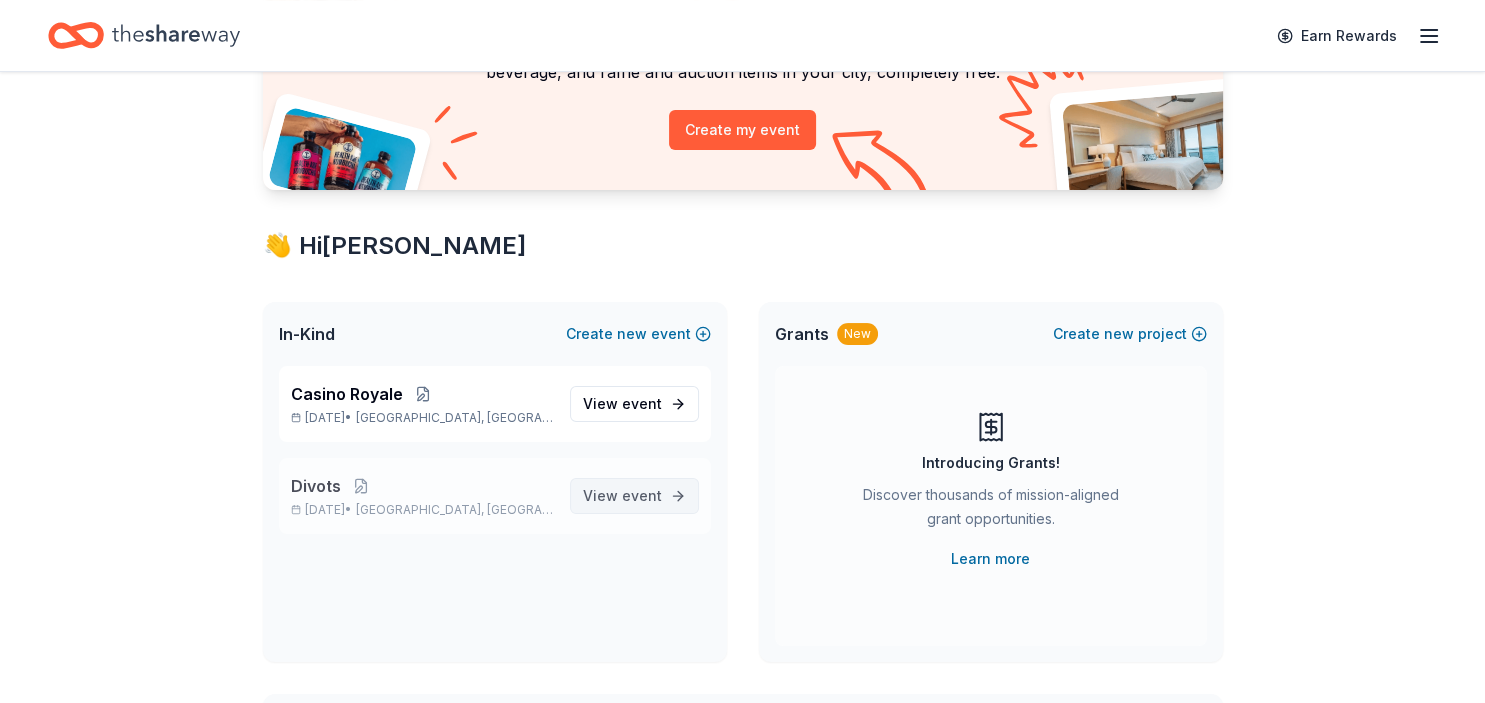 click on "View   event" at bounding box center [622, 496] 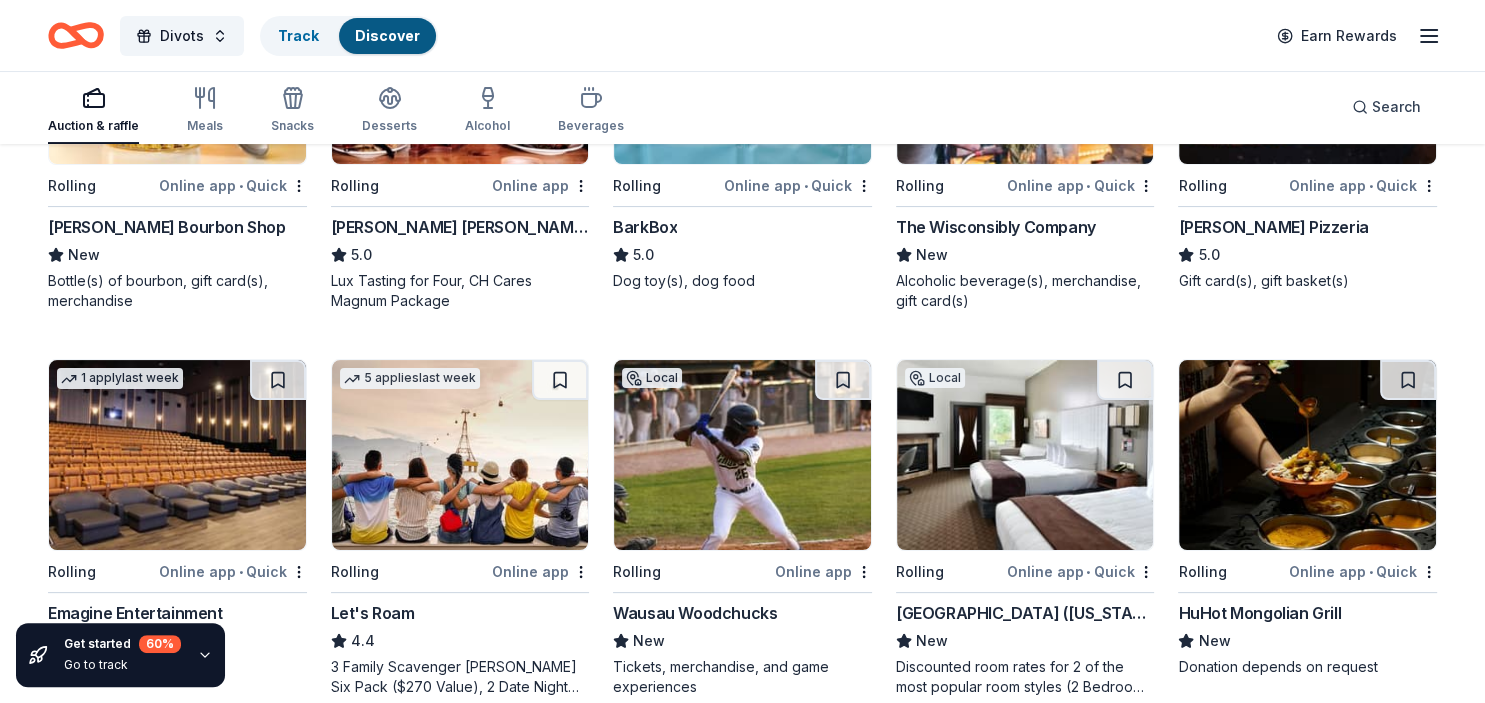 scroll, scrollTop: 422, scrollLeft: 0, axis: vertical 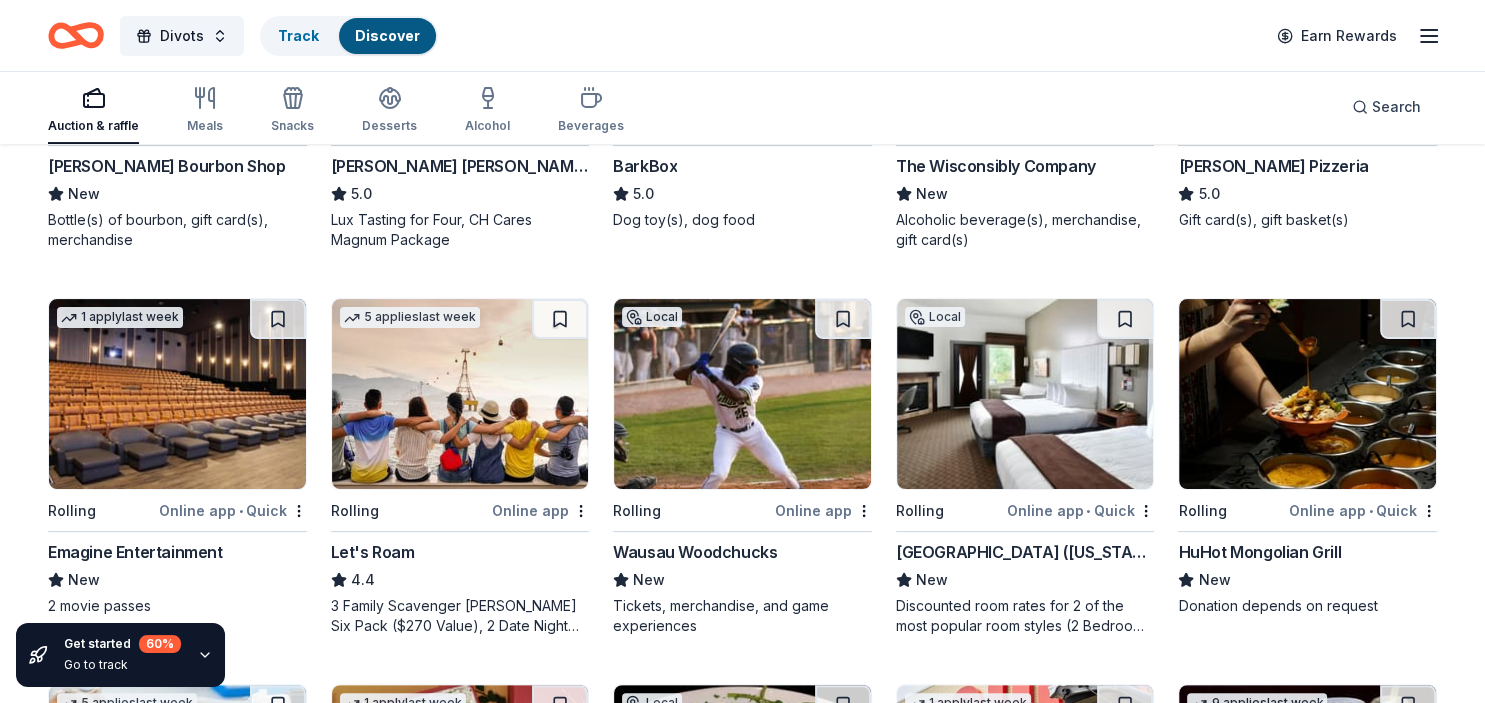 click on "Get started 60 % Go to track" at bounding box center (122, 655) 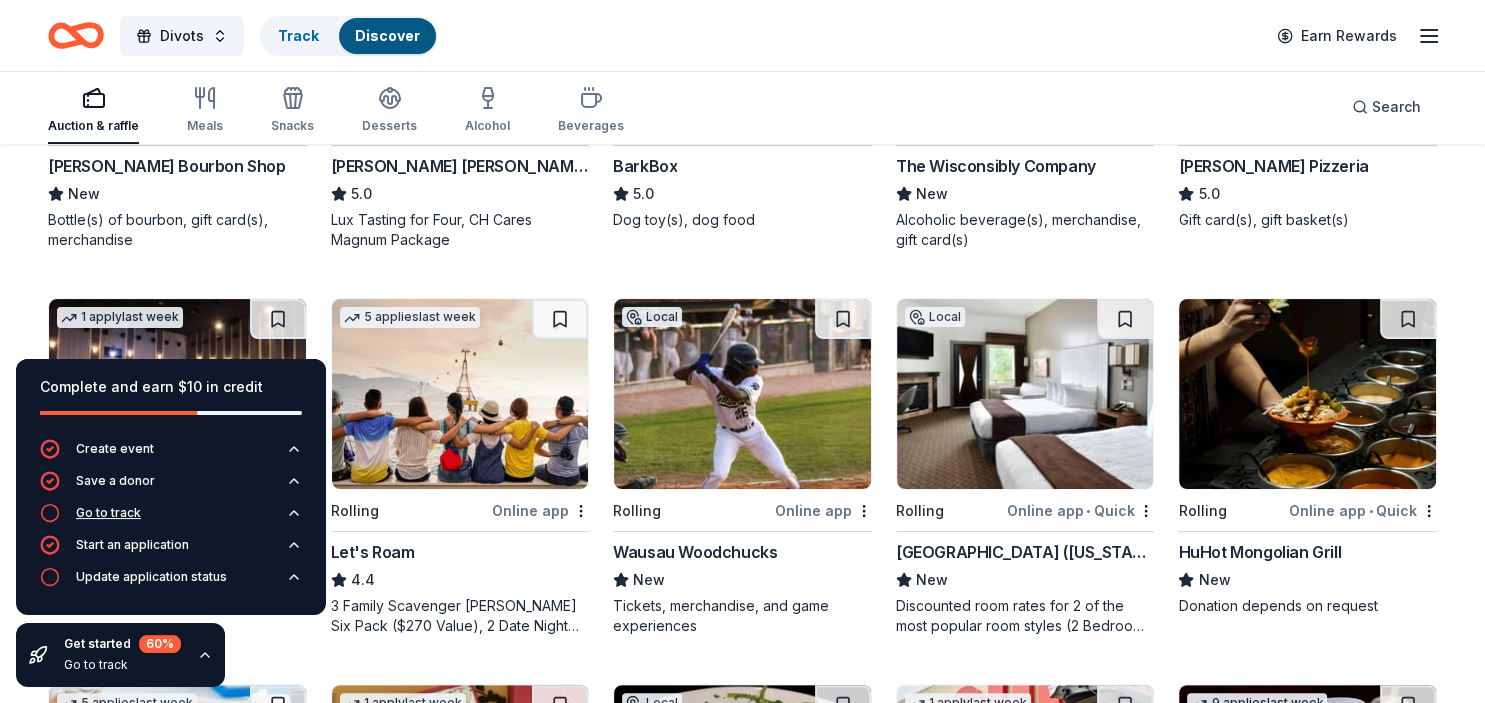 click on "Go to track" at bounding box center [108, 513] 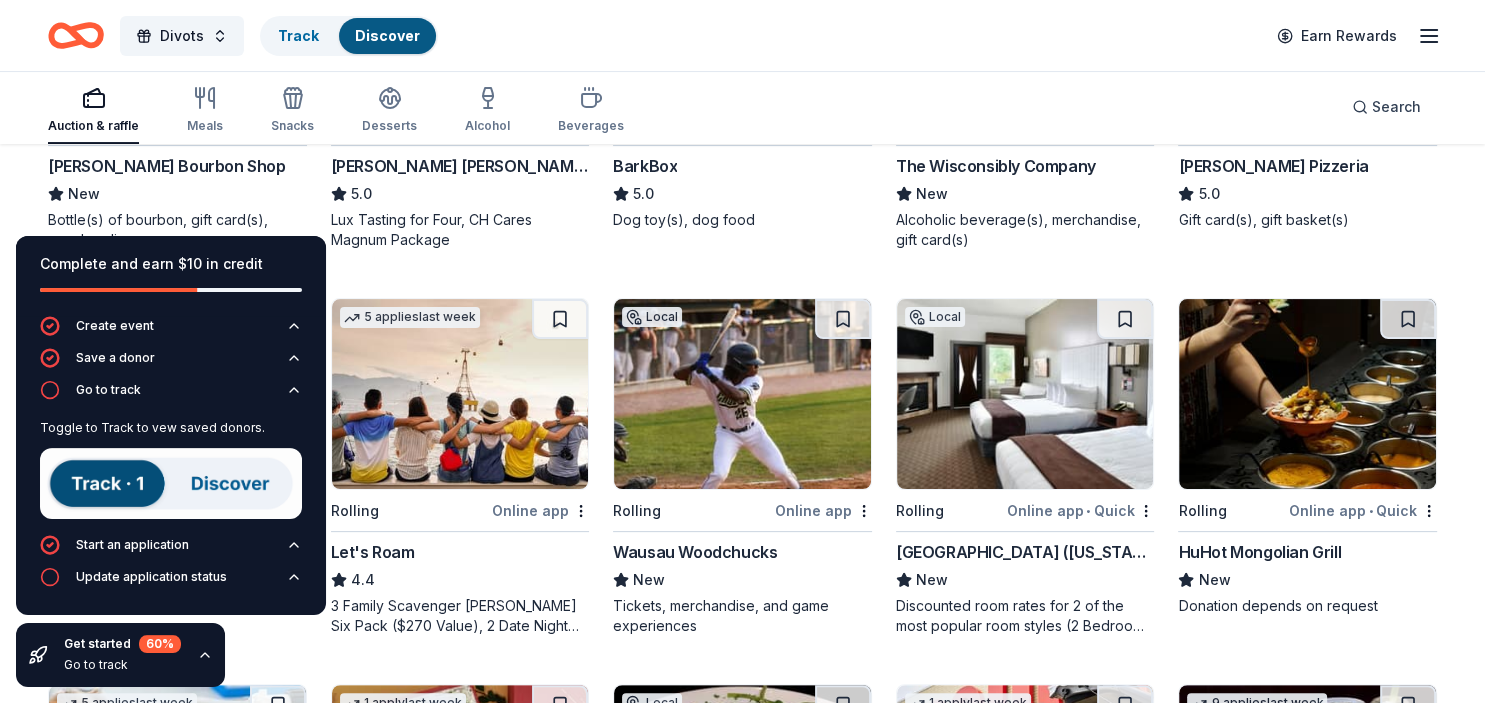 click at bounding box center [171, 483] 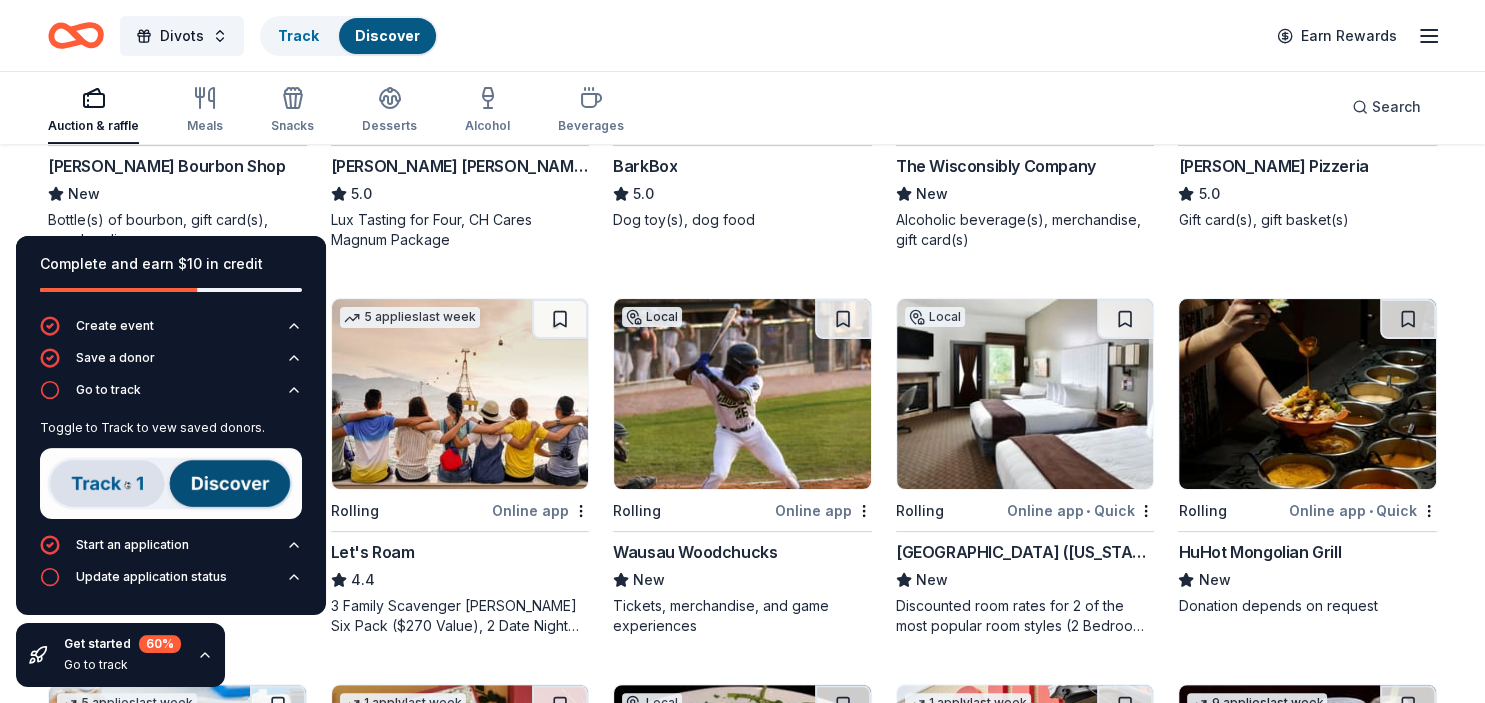click at bounding box center [171, 483] 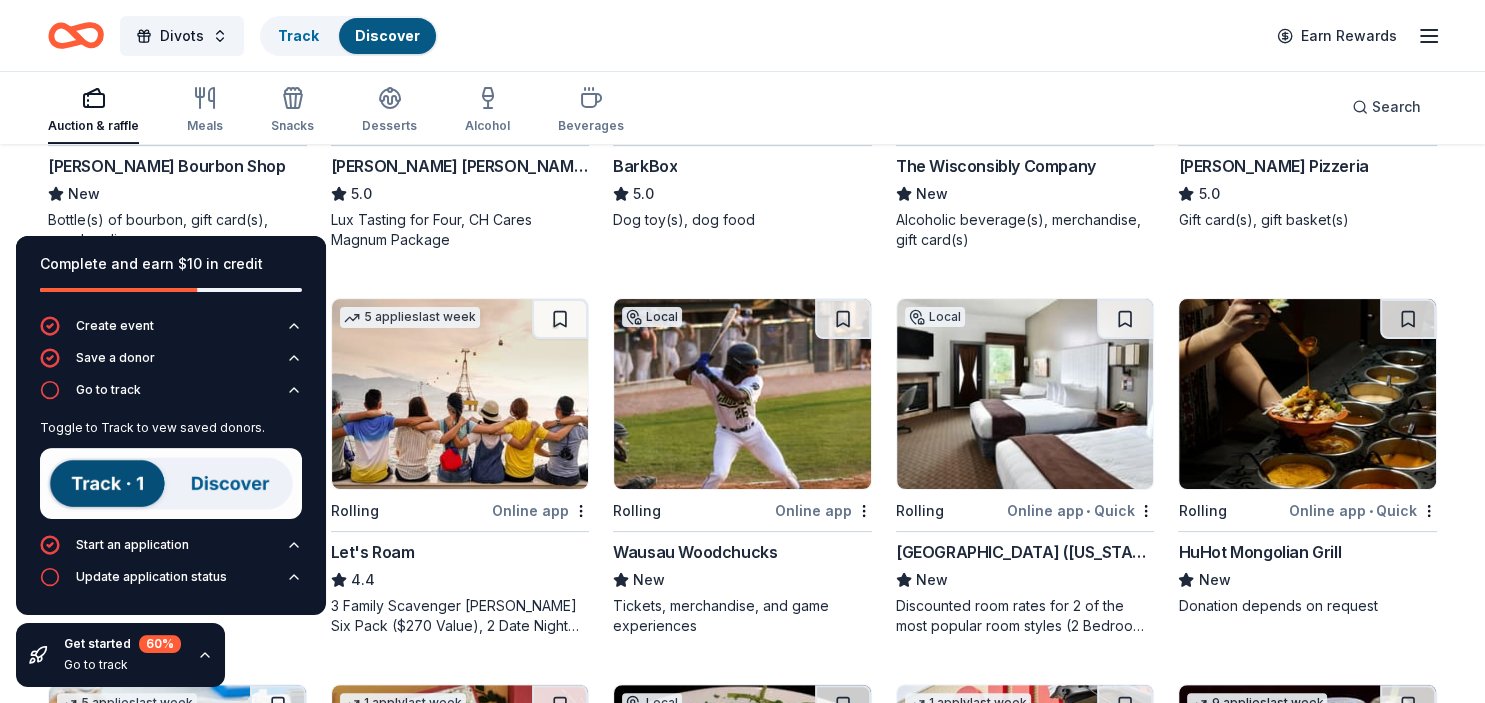 click at bounding box center [171, 483] 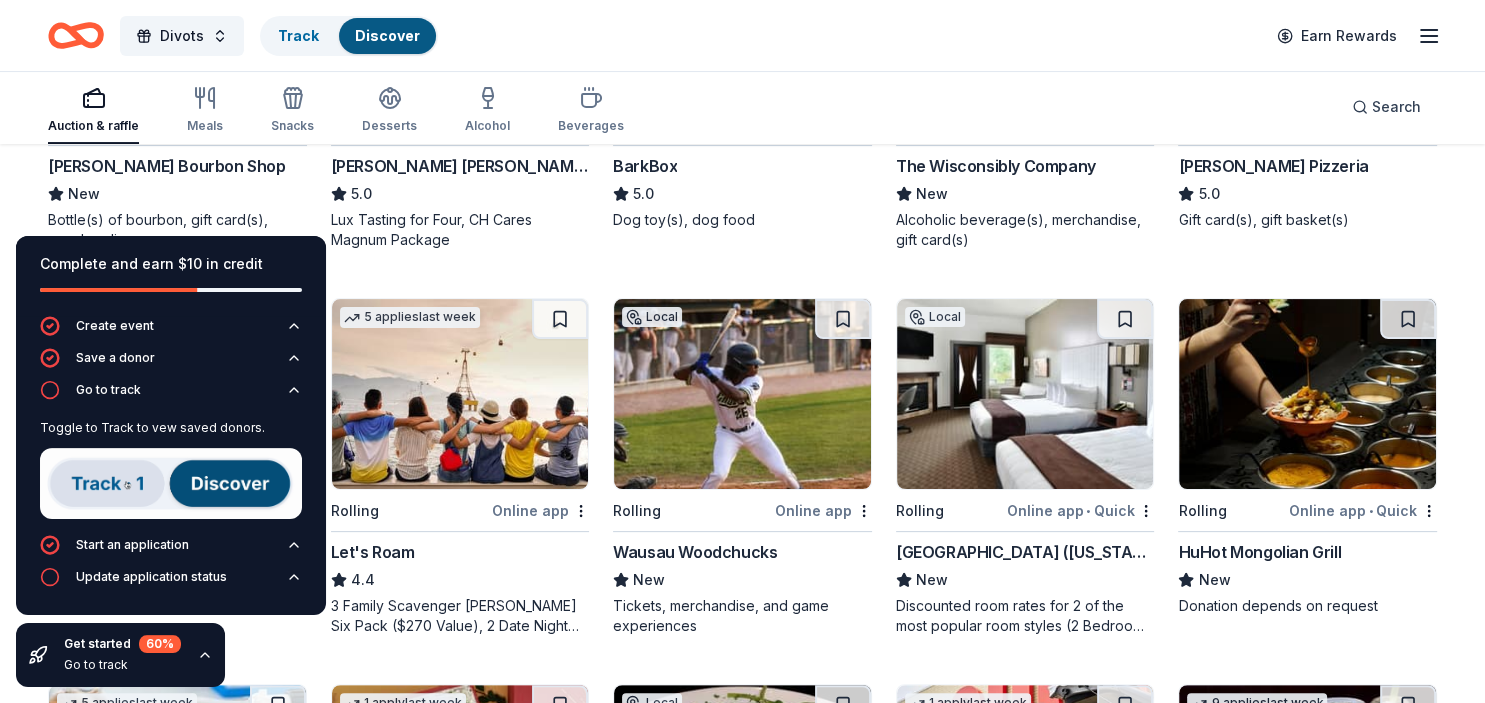 click at bounding box center [171, 483] 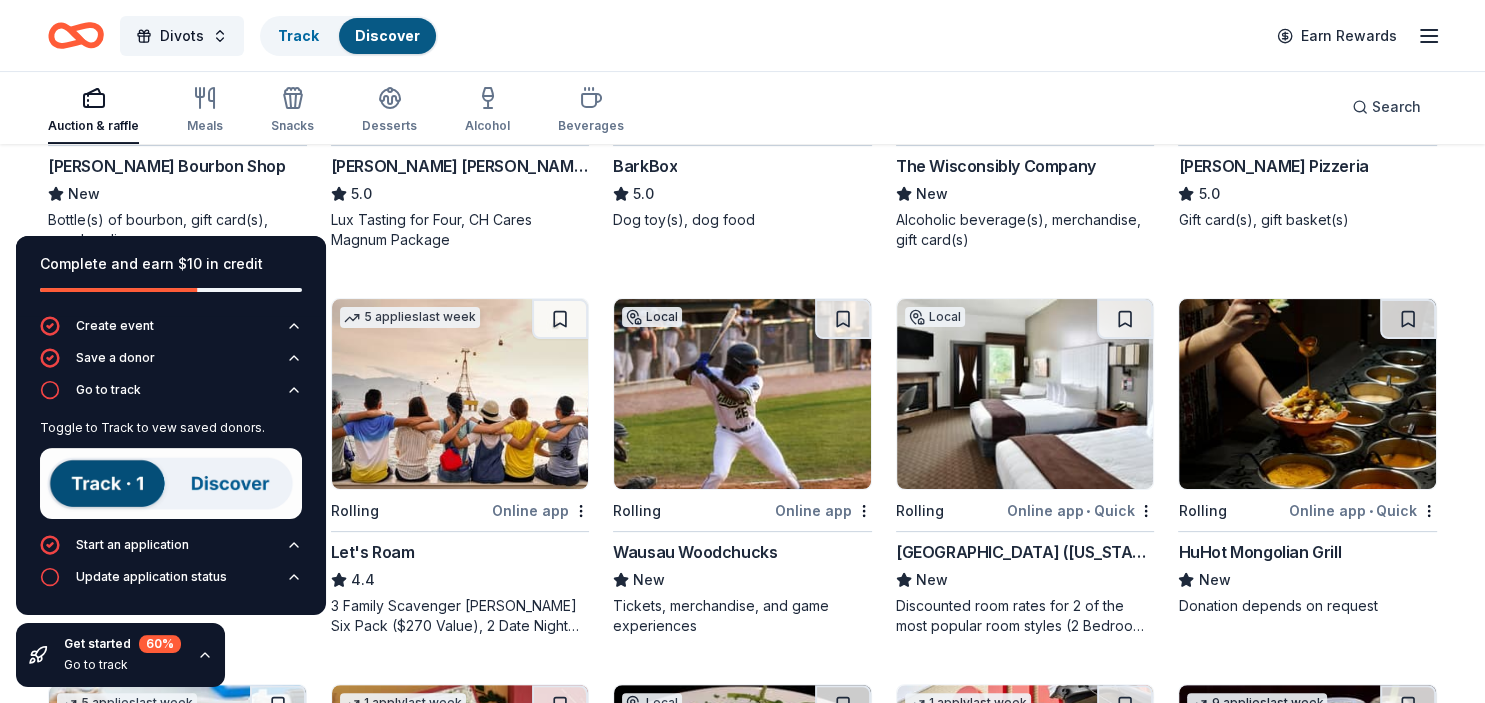 click at bounding box center (171, 483) 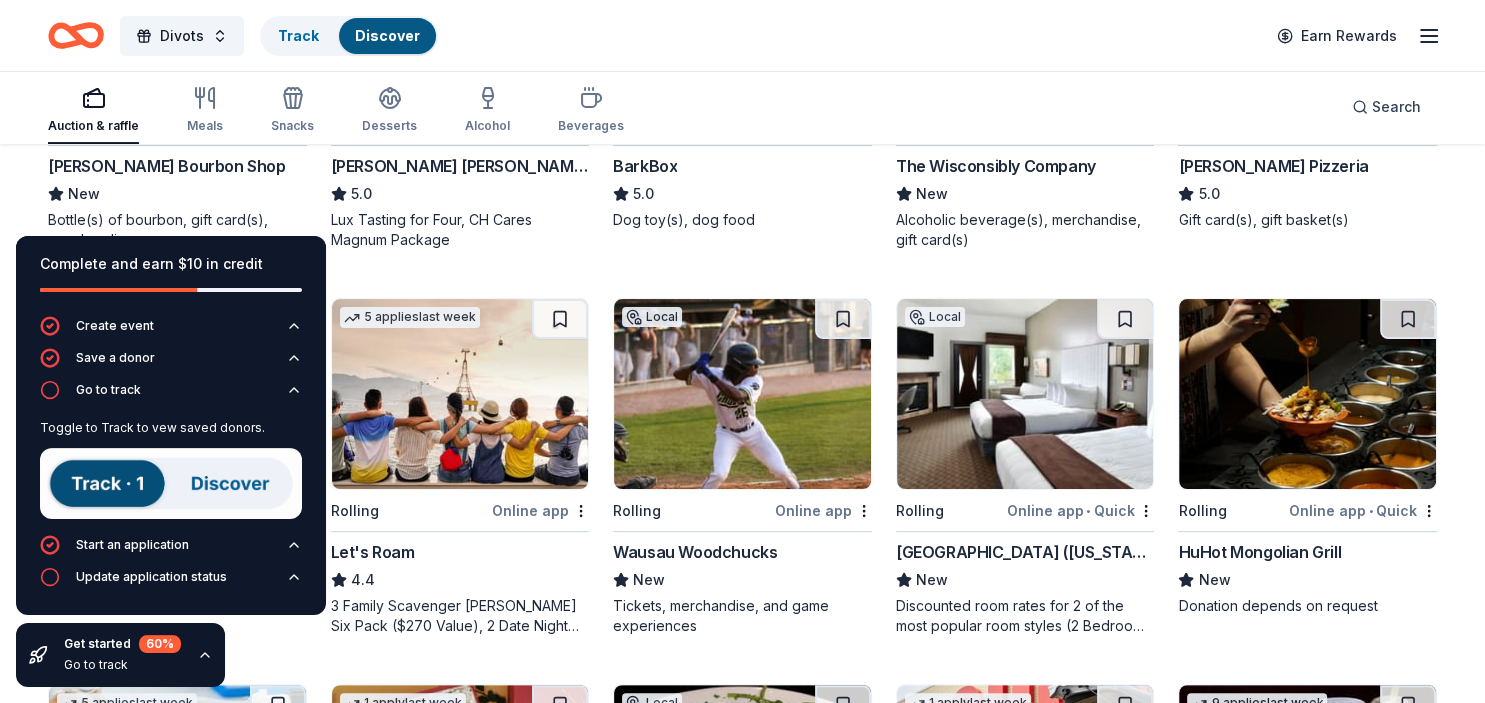 click at bounding box center [171, 483] 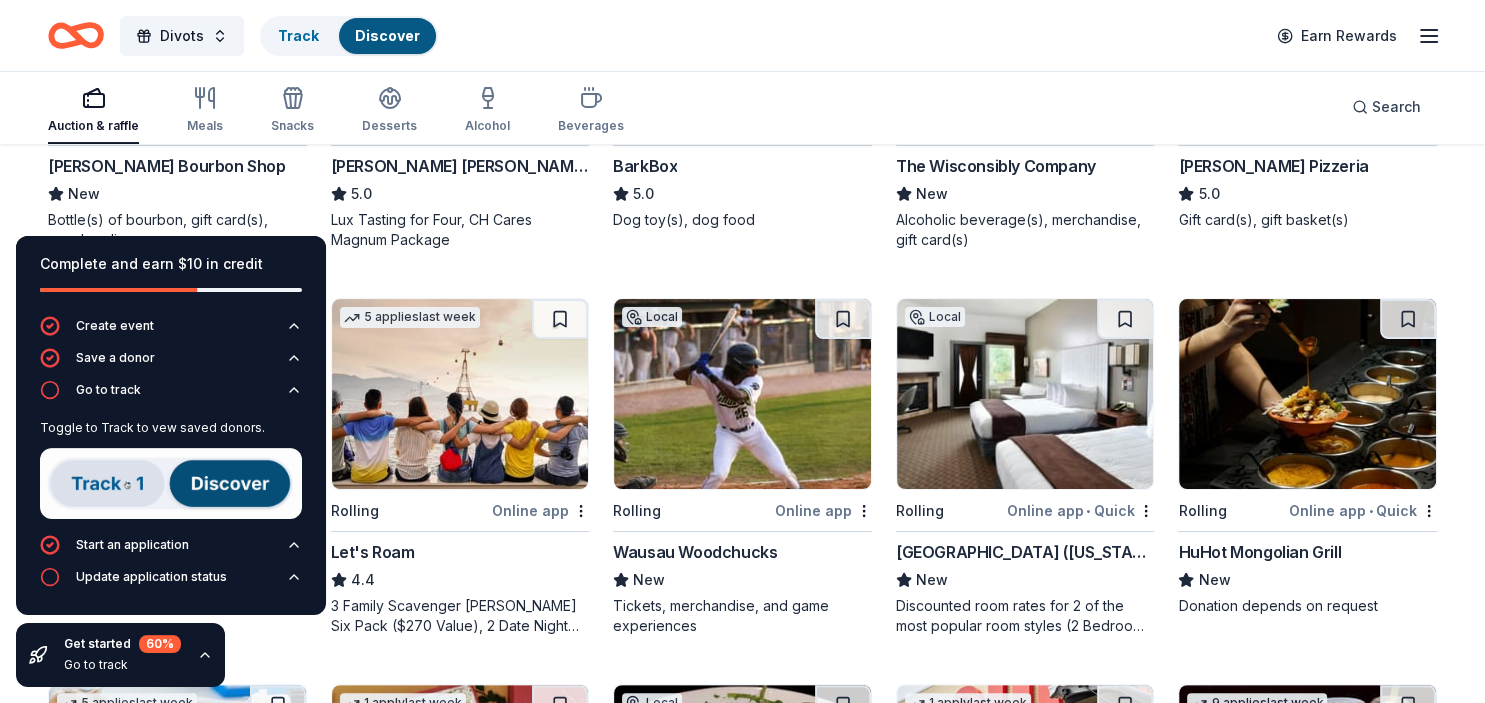 click at bounding box center (171, 483) 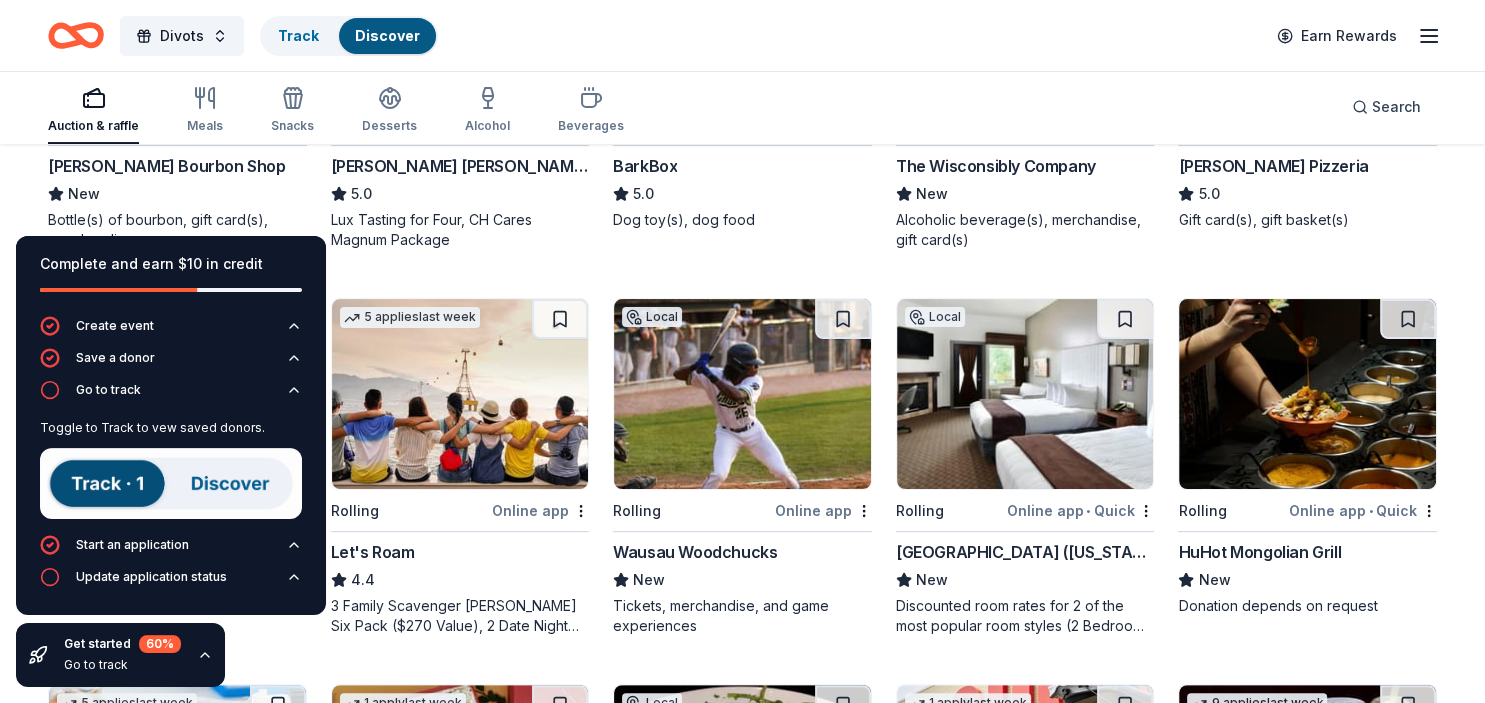 click at bounding box center (171, 483) 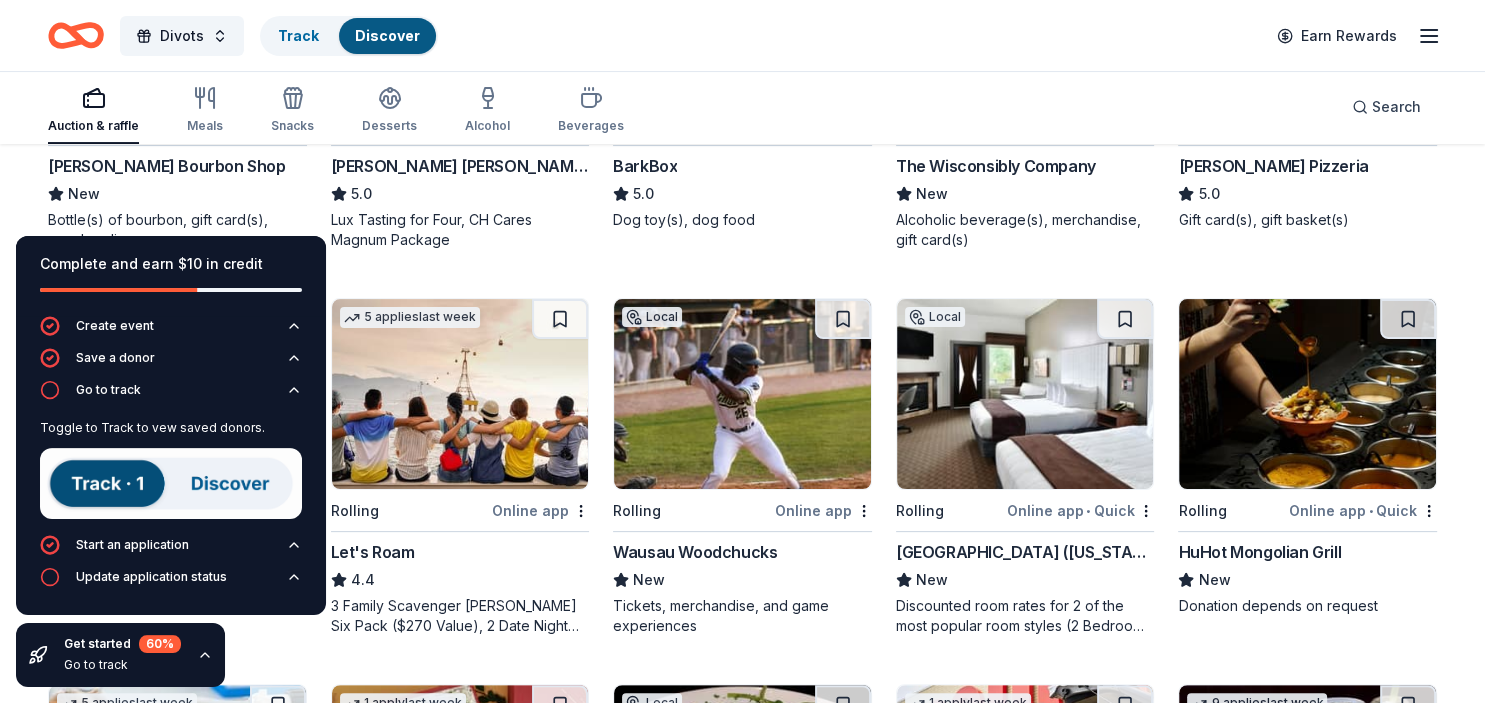 click at bounding box center (171, 483) 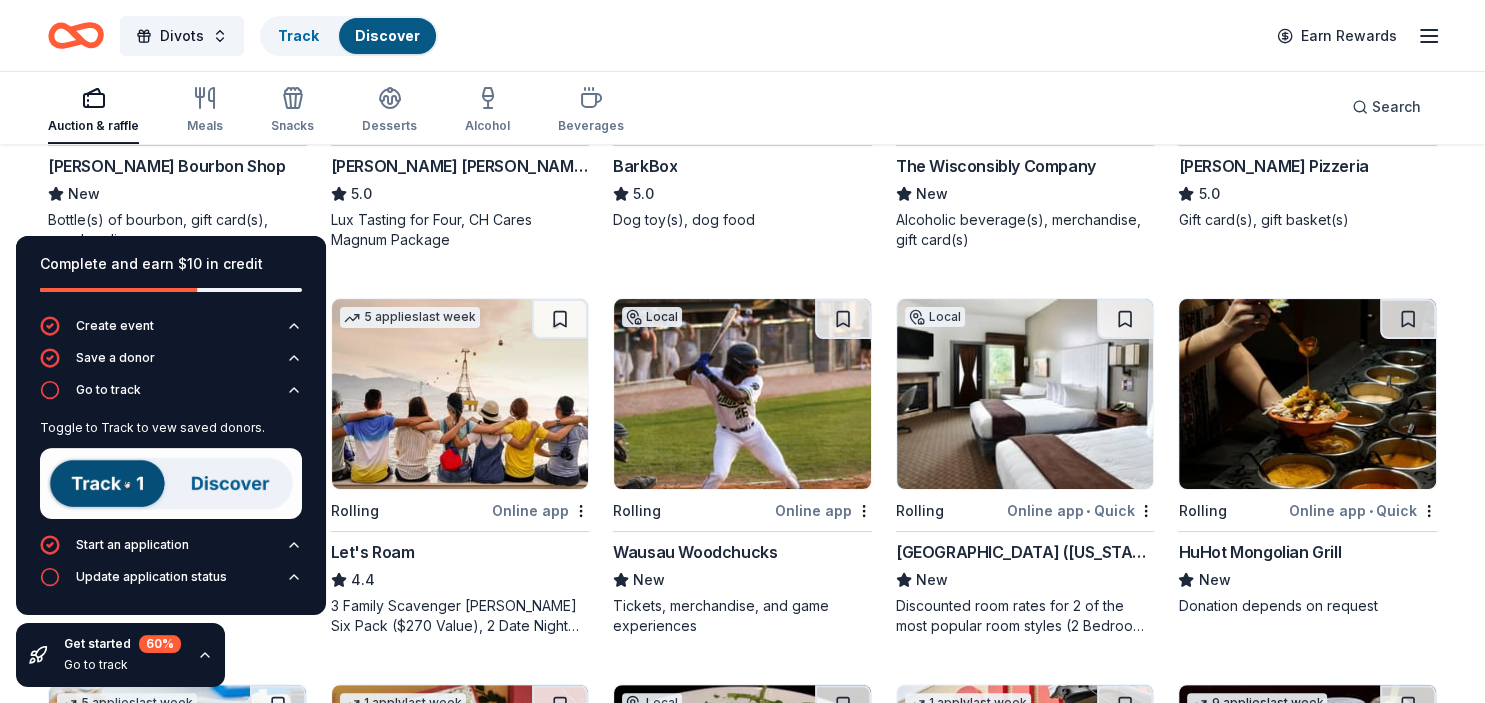 click at bounding box center (171, 483) 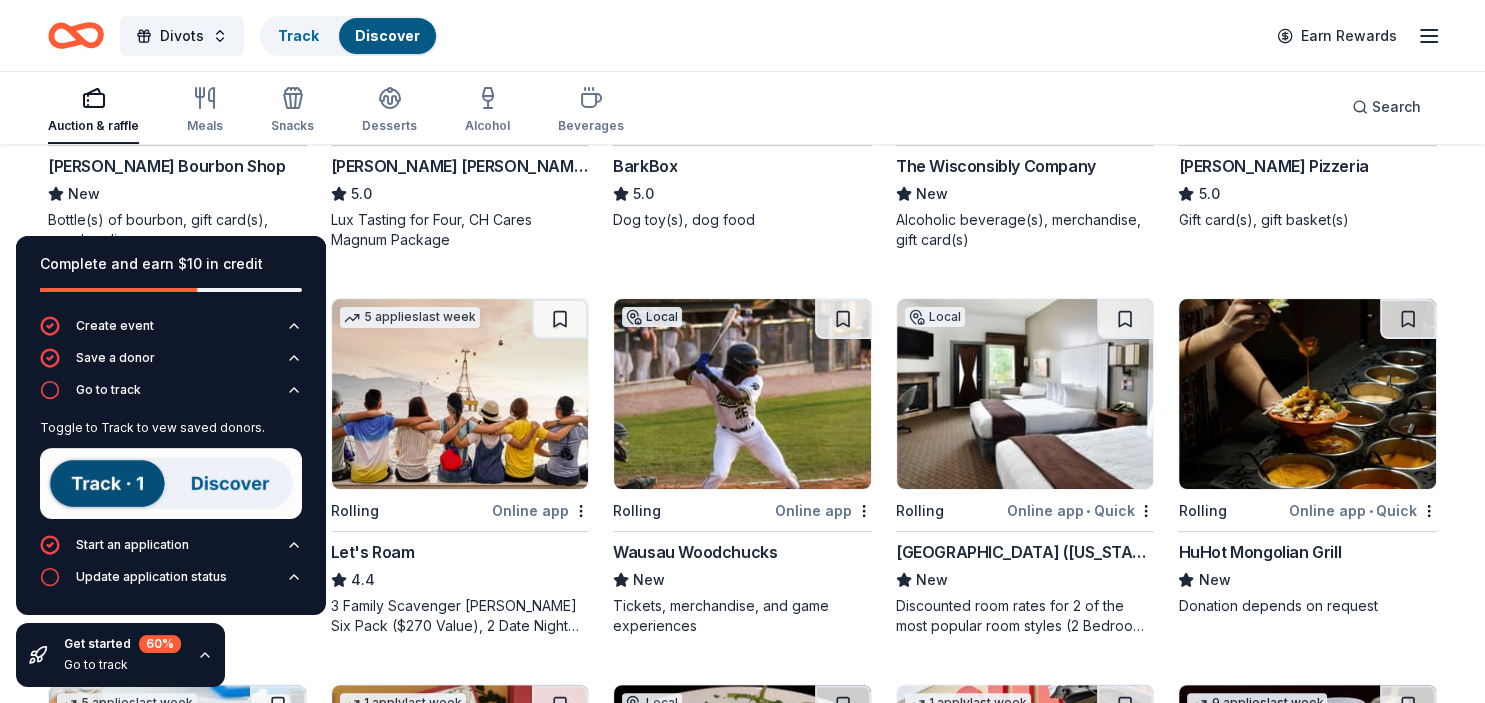 click at bounding box center (171, 483) 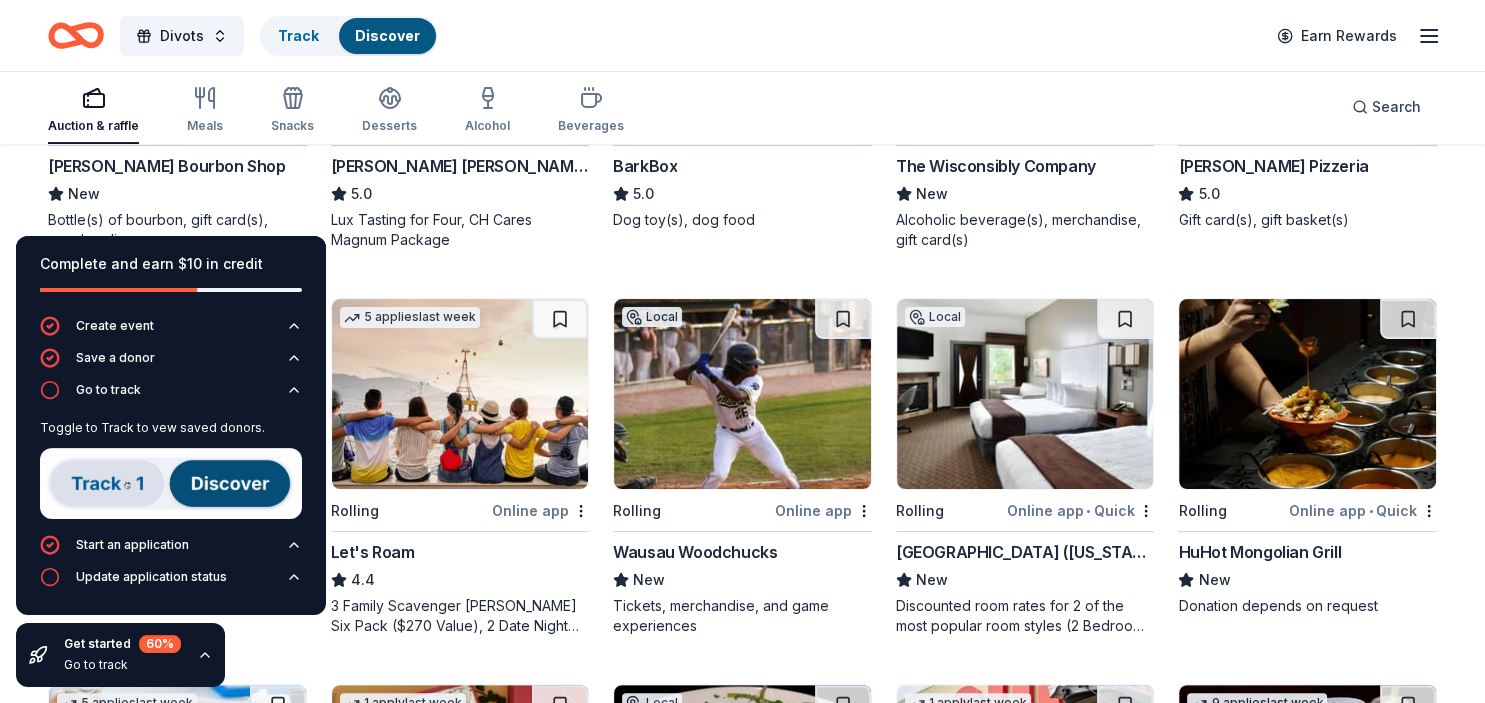 click at bounding box center (171, 483) 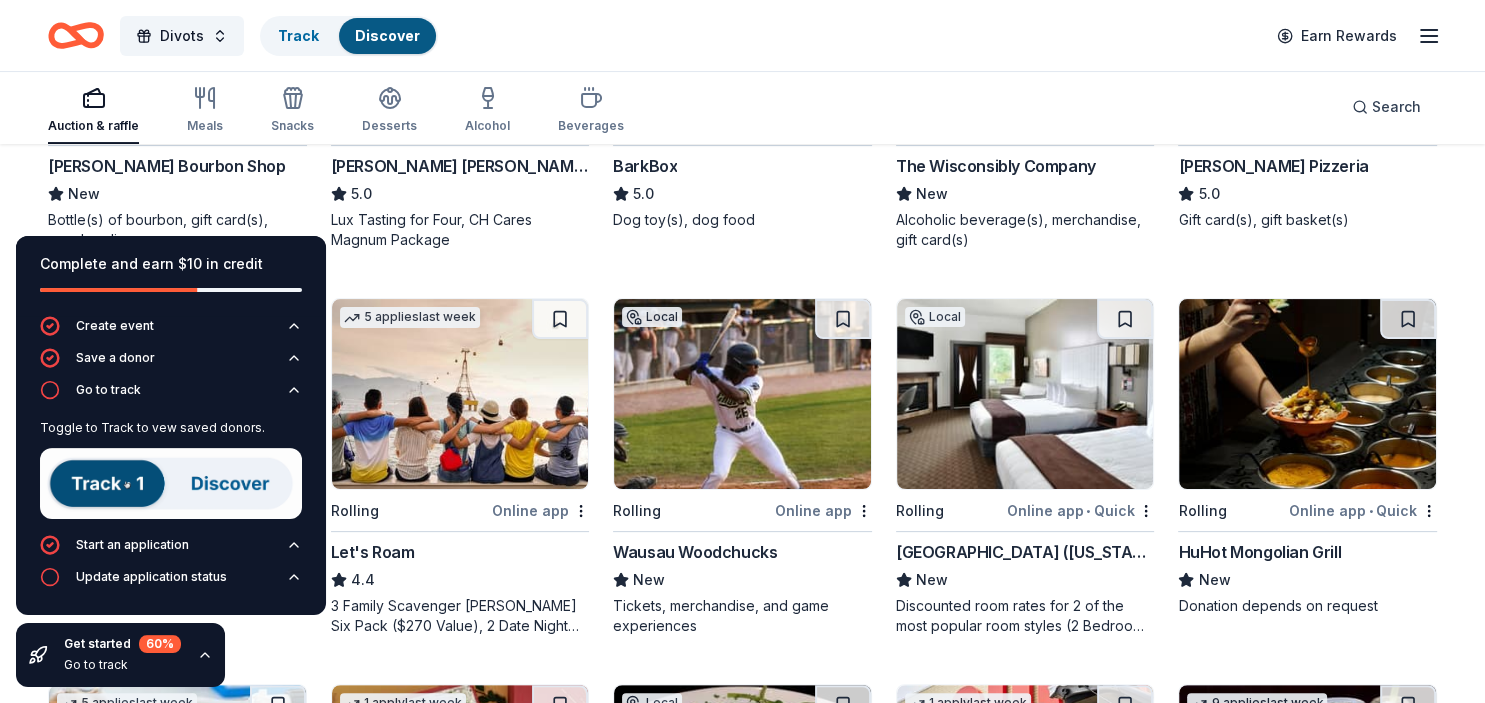 click at bounding box center [171, 483] 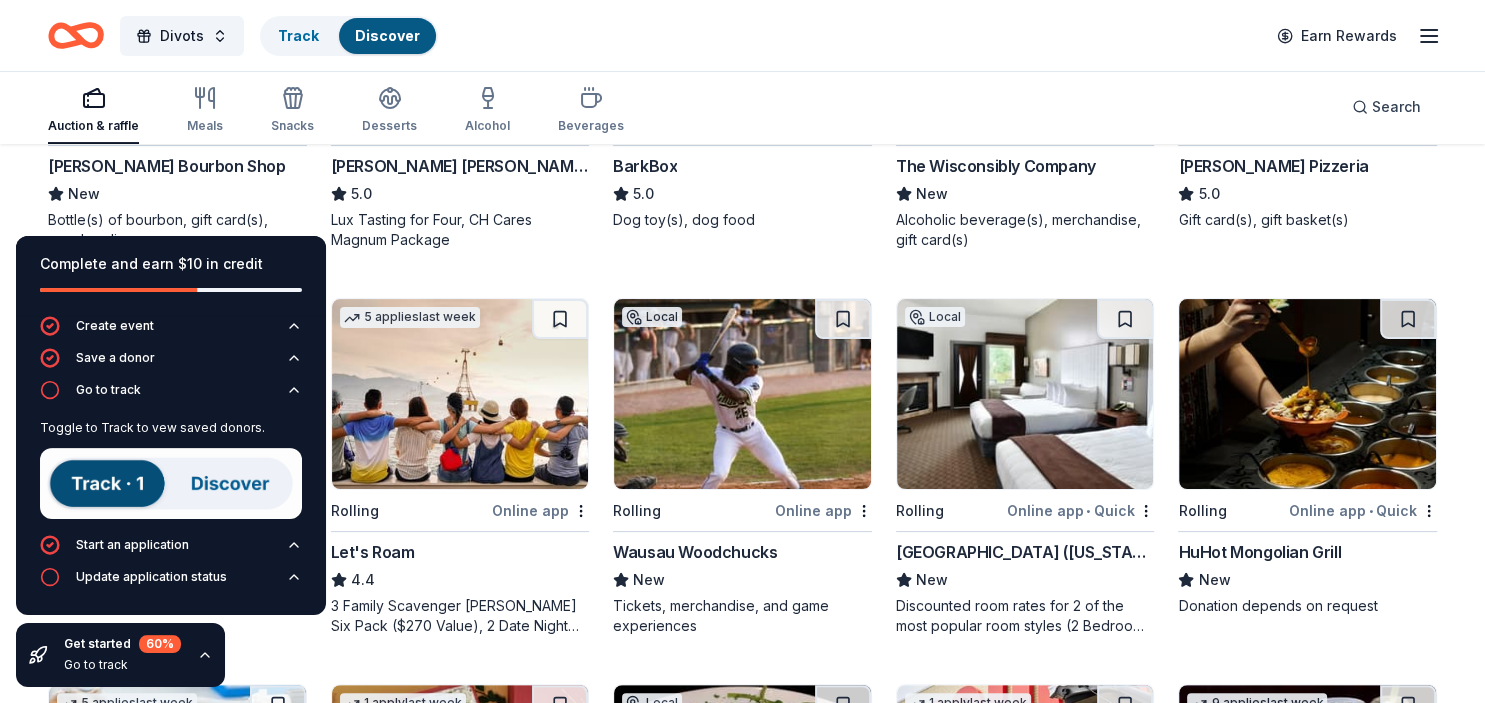 click at bounding box center [171, 483] 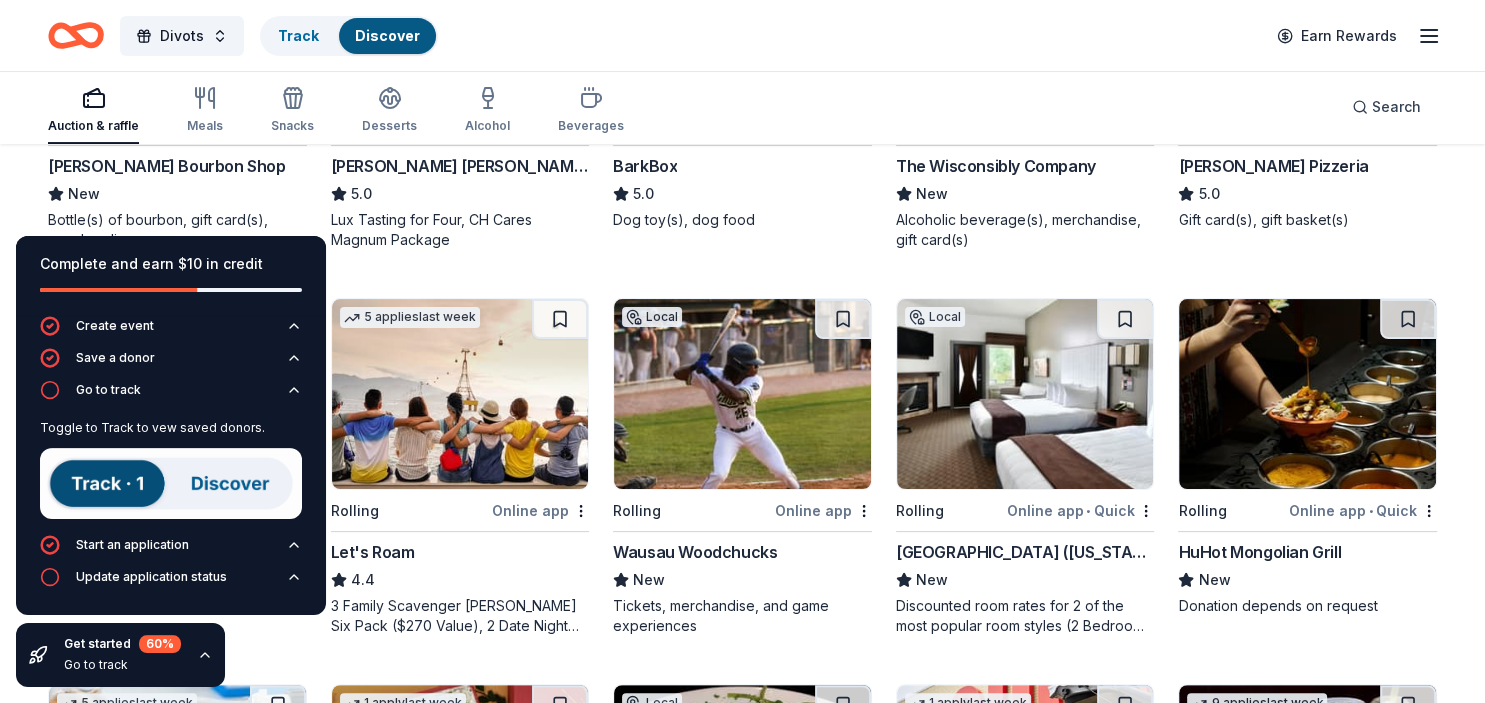 click at bounding box center [171, 483] 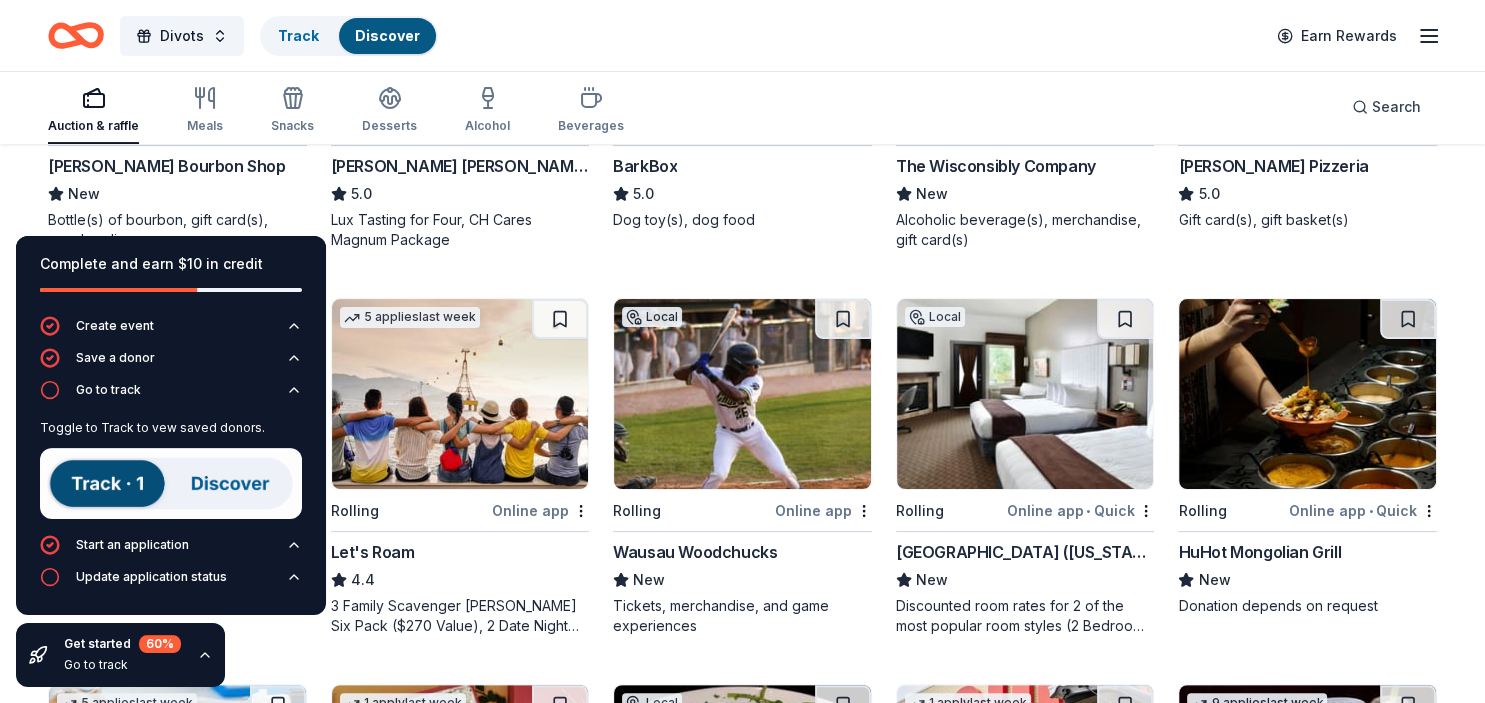click at bounding box center [171, 483] 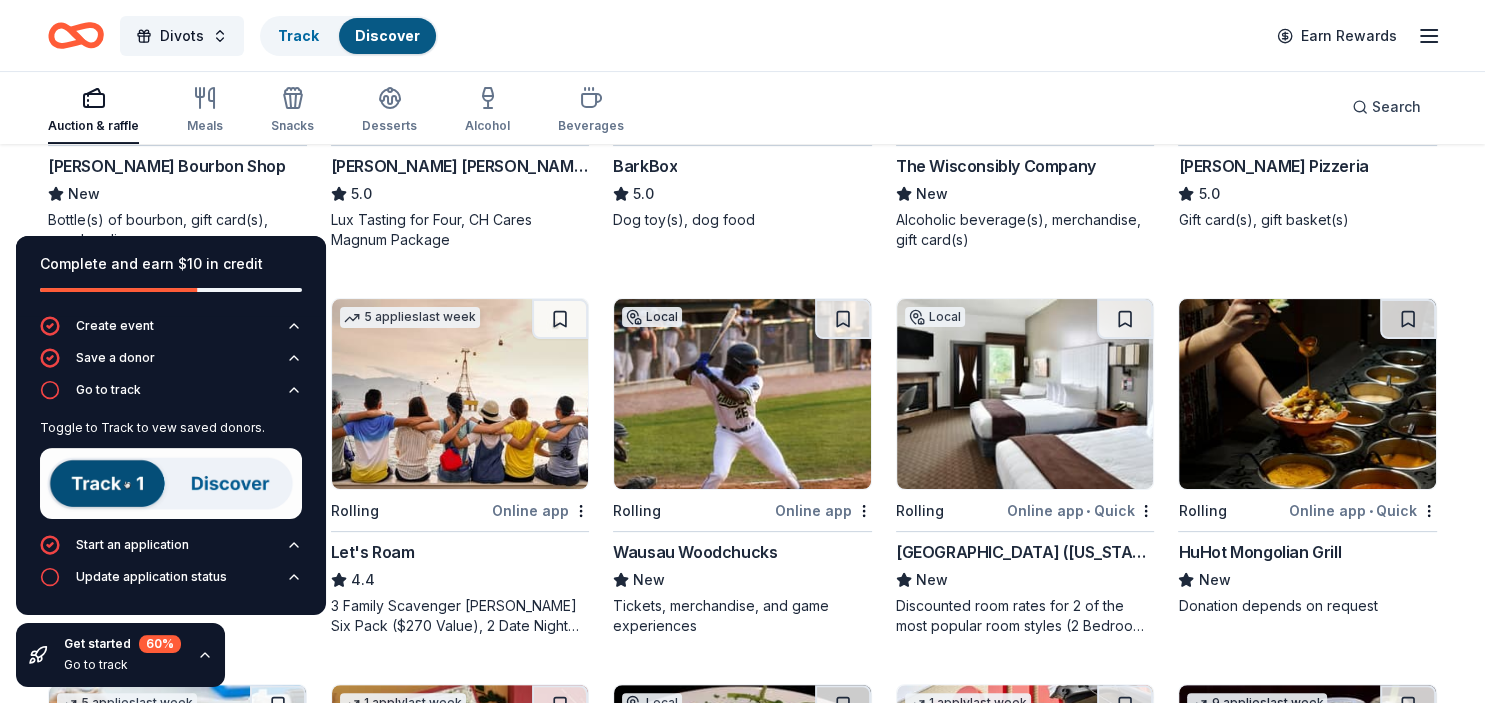 click on "Go to track" at bounding box center (122, 665) 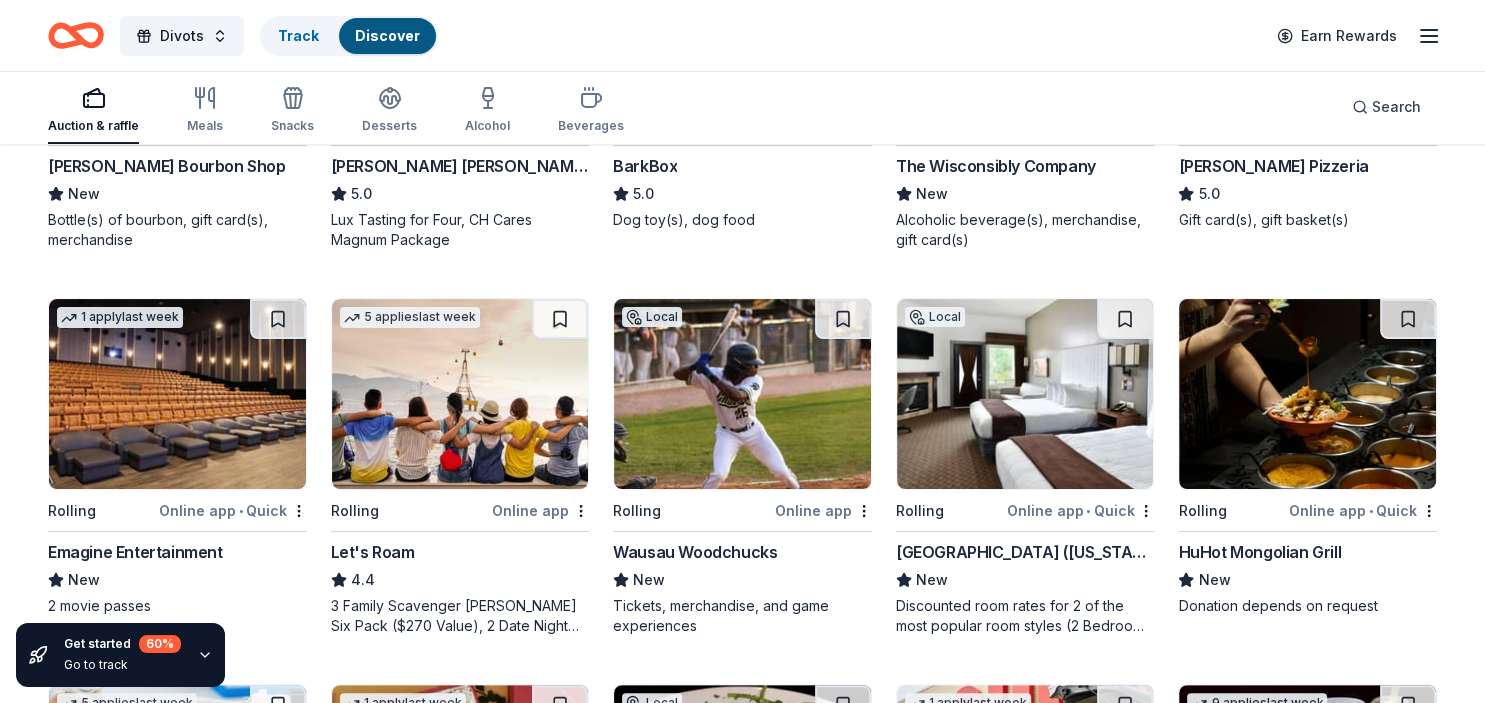 click 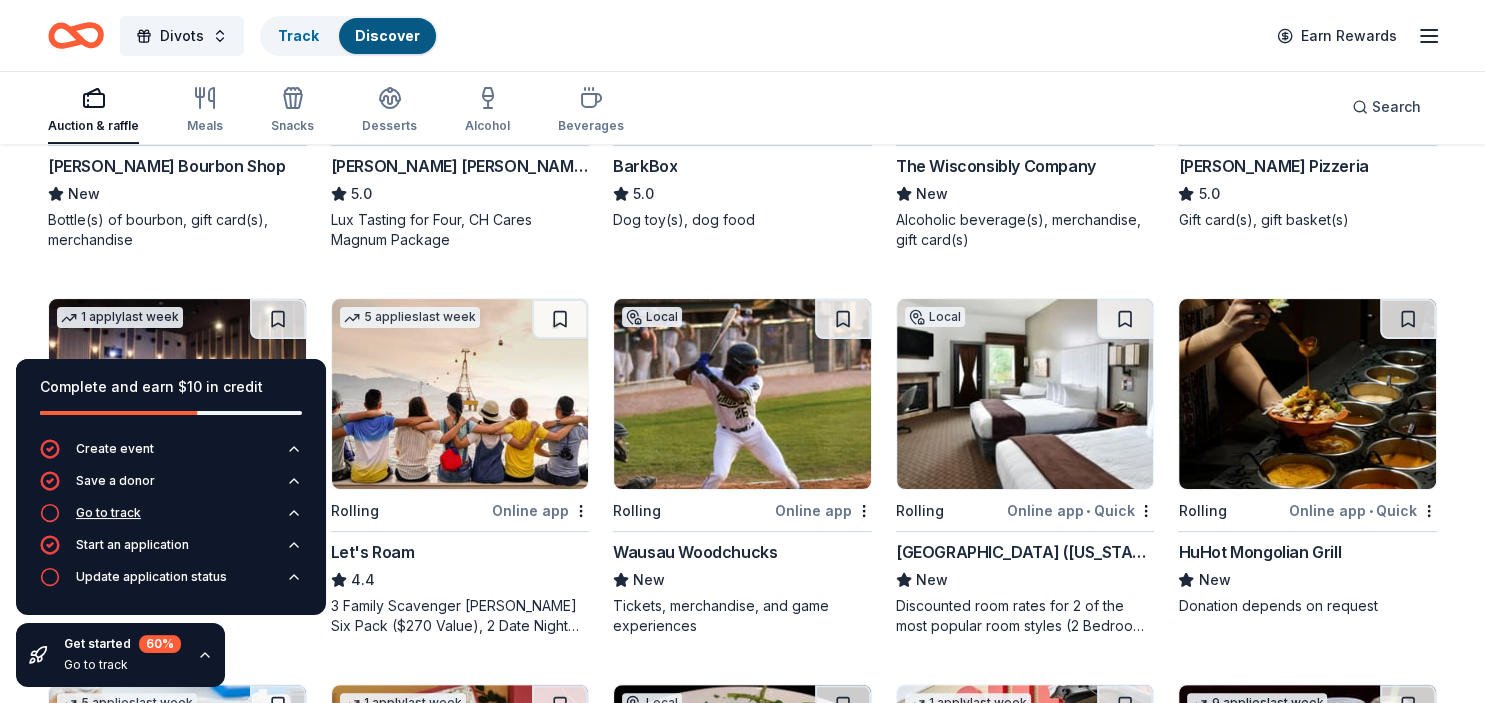 click 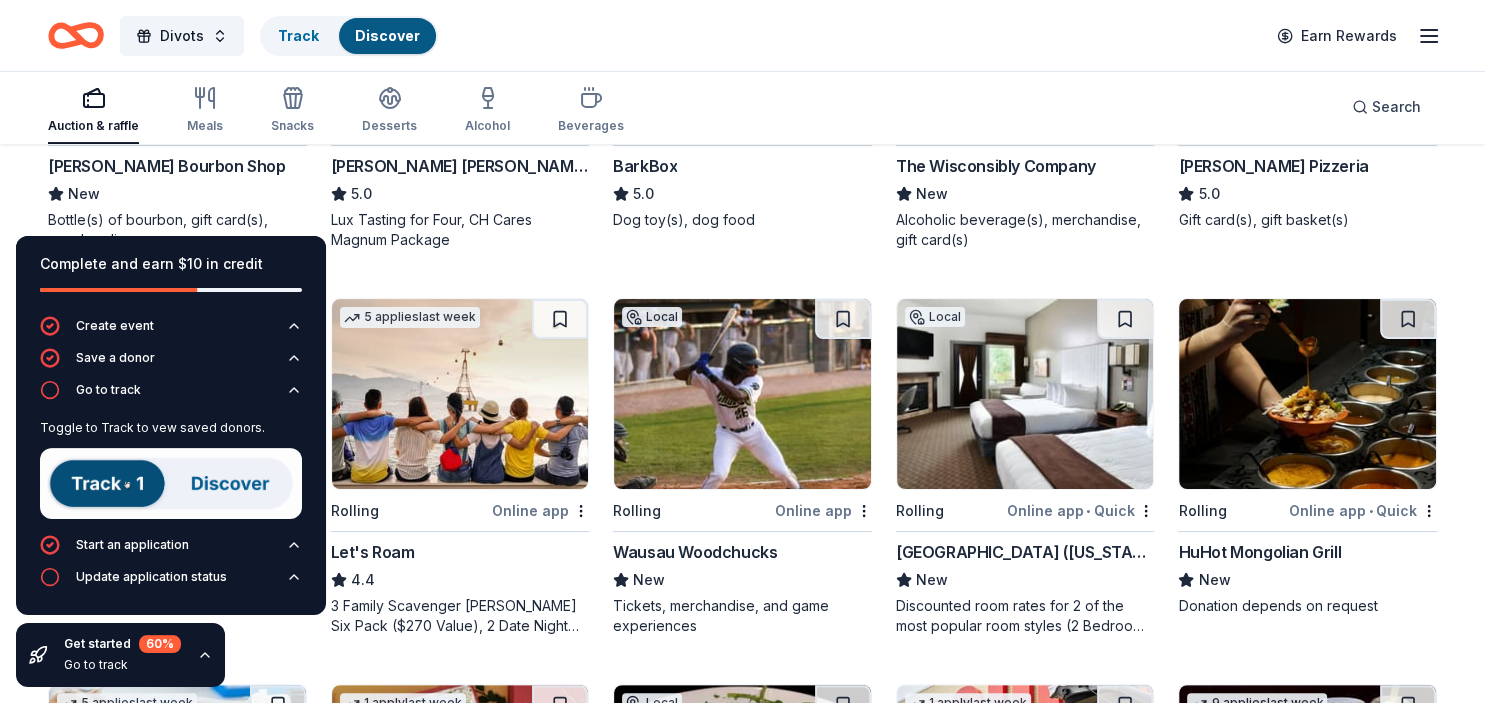 click at bounding box center [171, 483] 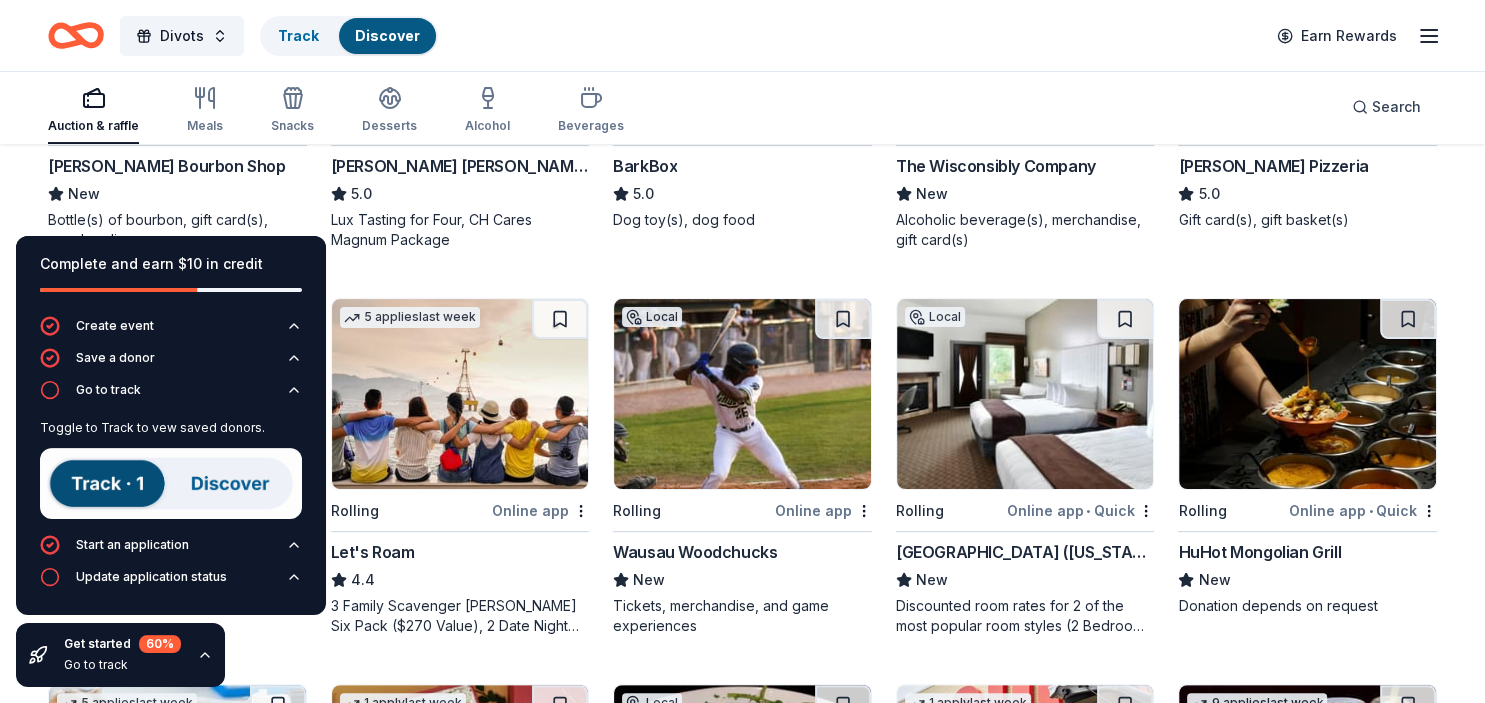 click at bounding box center (171, 483) 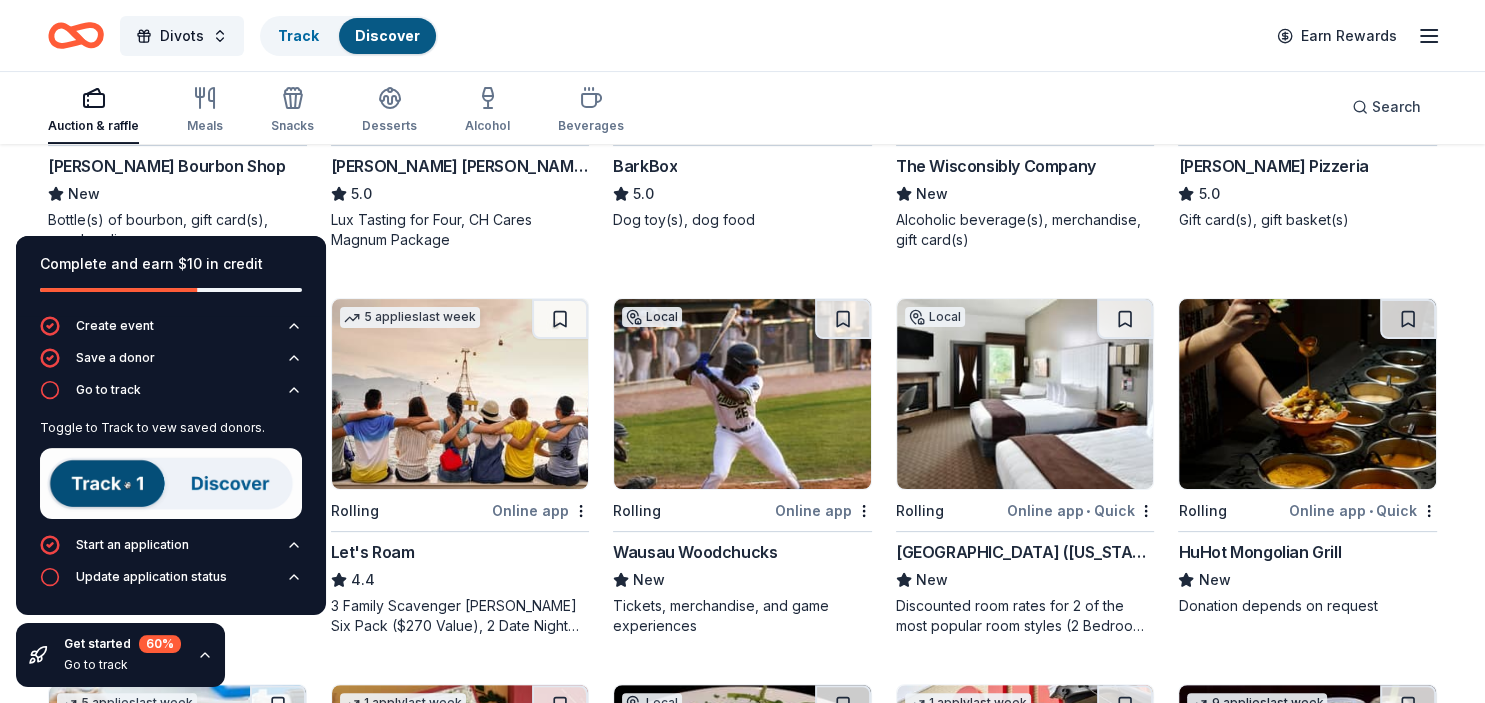 click at bounding box center [171, 483] 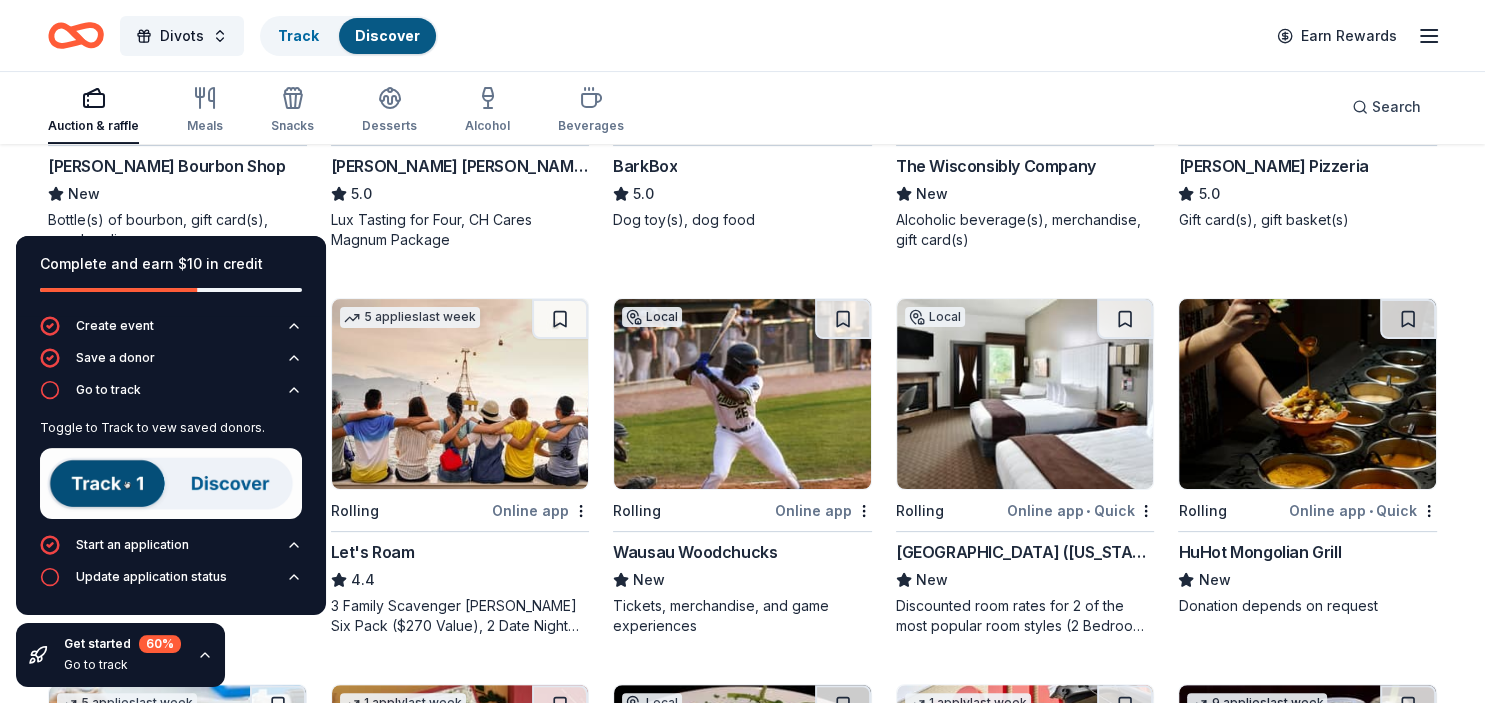 click at bounding box center [171, 483] 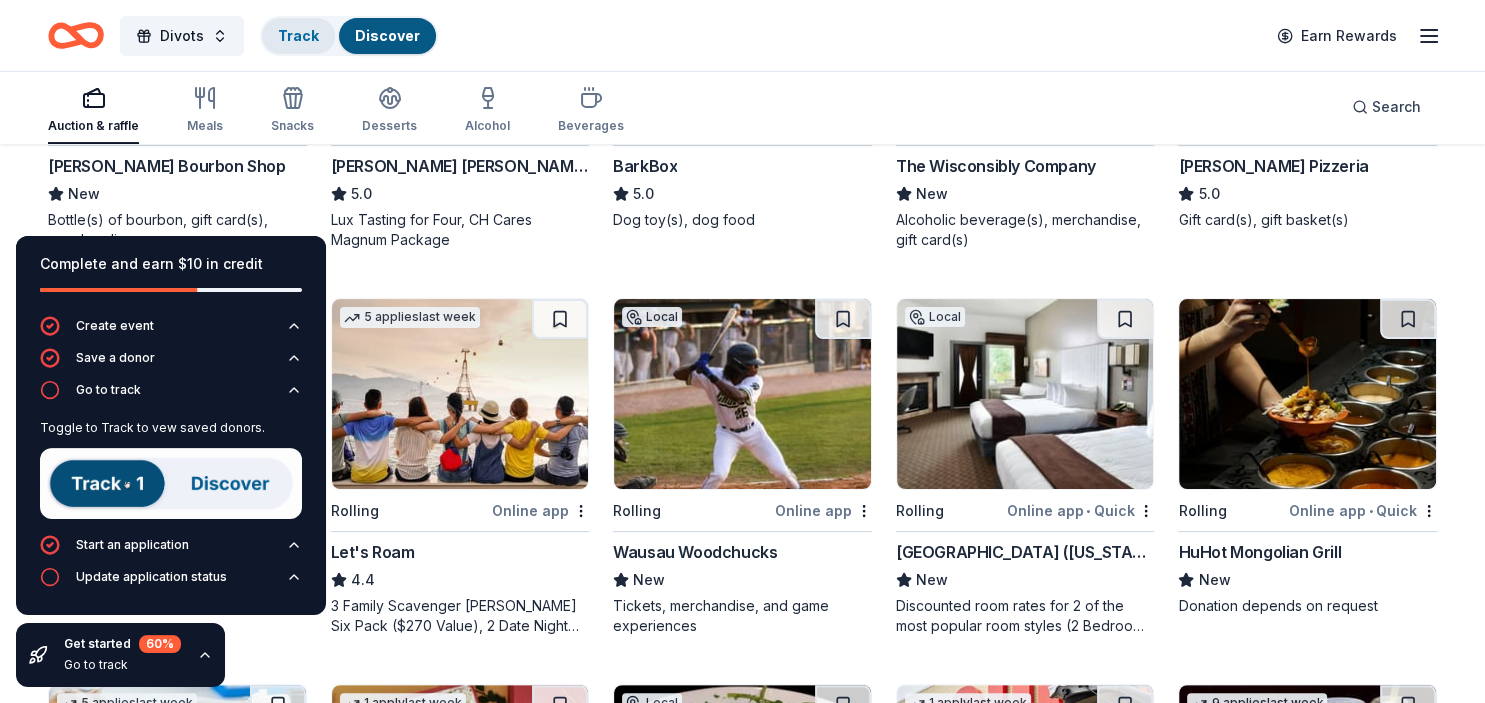click on "Track" at bounding box center [298, 35] 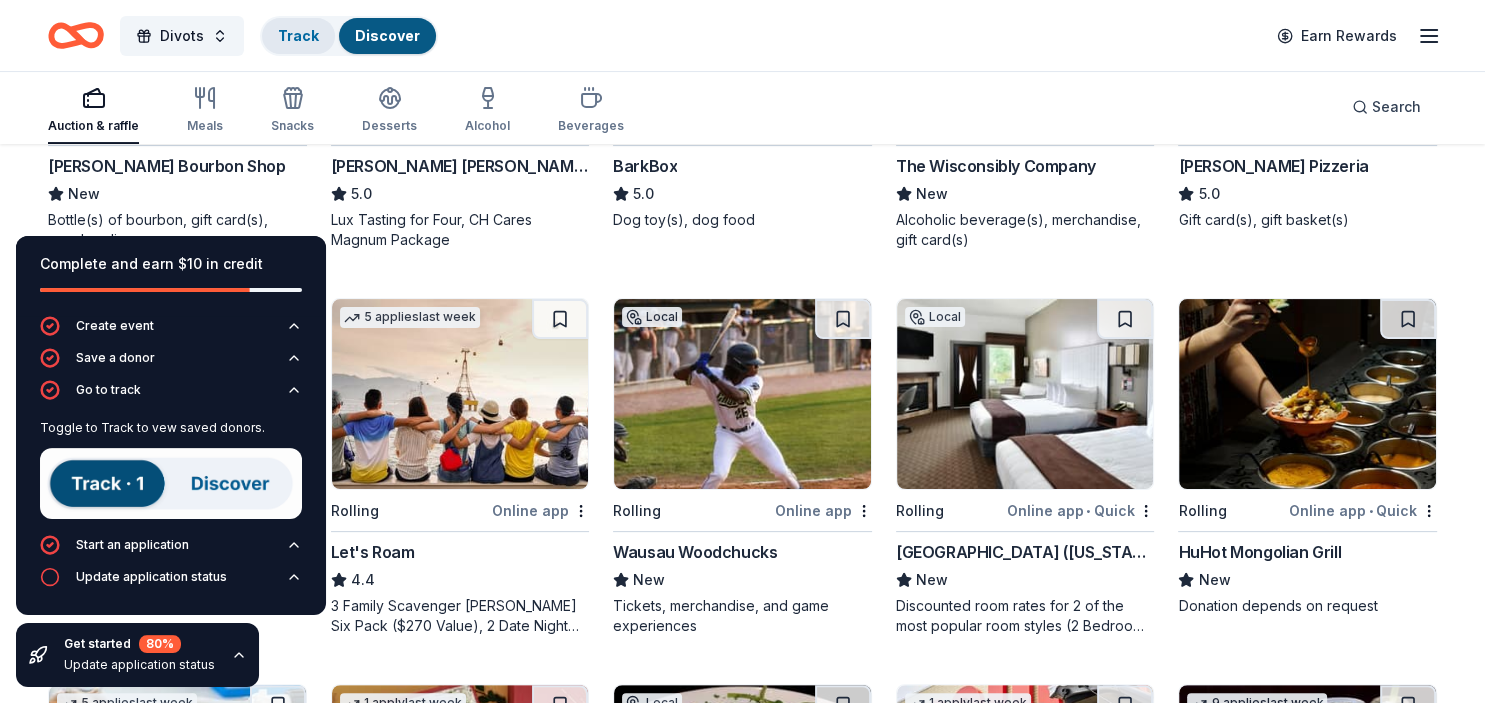 scroll, scrollTop: 0, scrollLeft: 0, axis: both 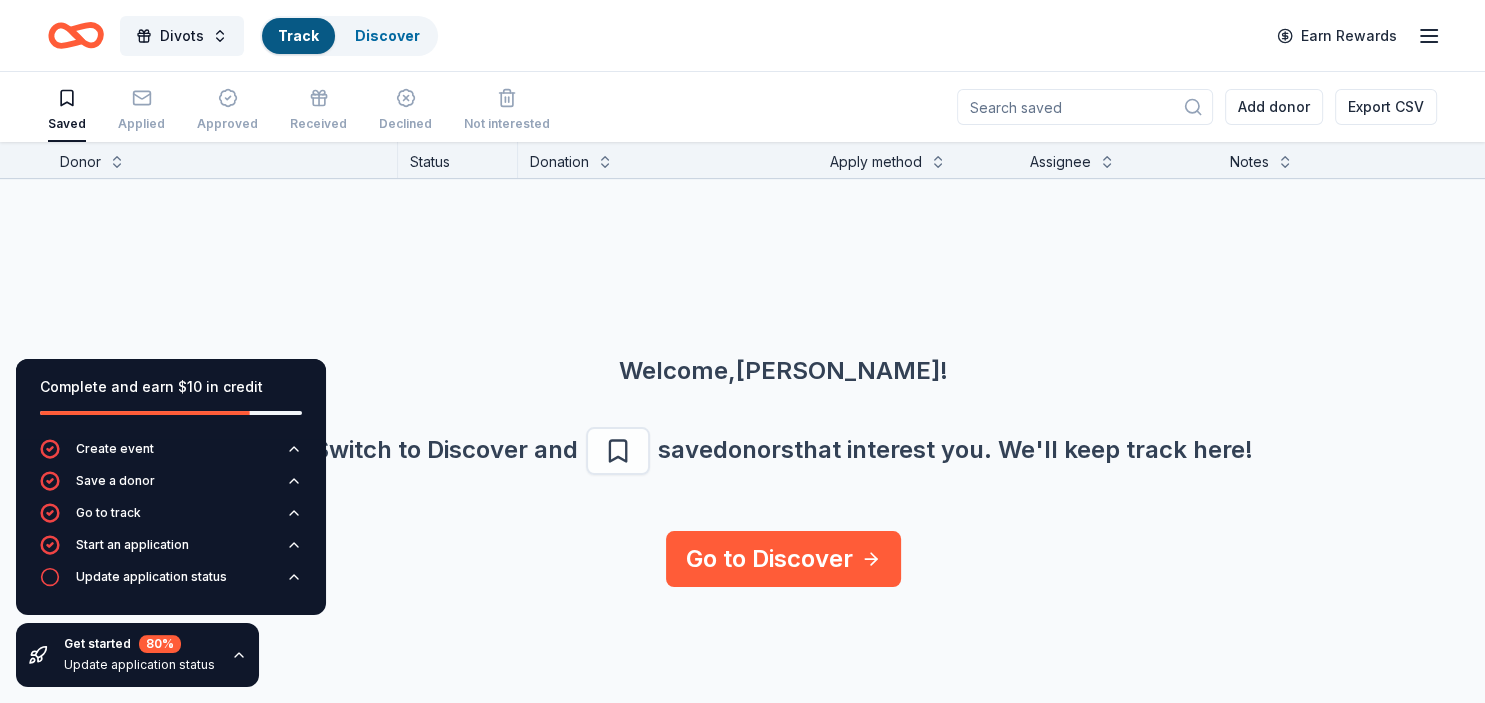 click on "Divots Track  Discover Earn Rewards" at bounding box center [742, 35] 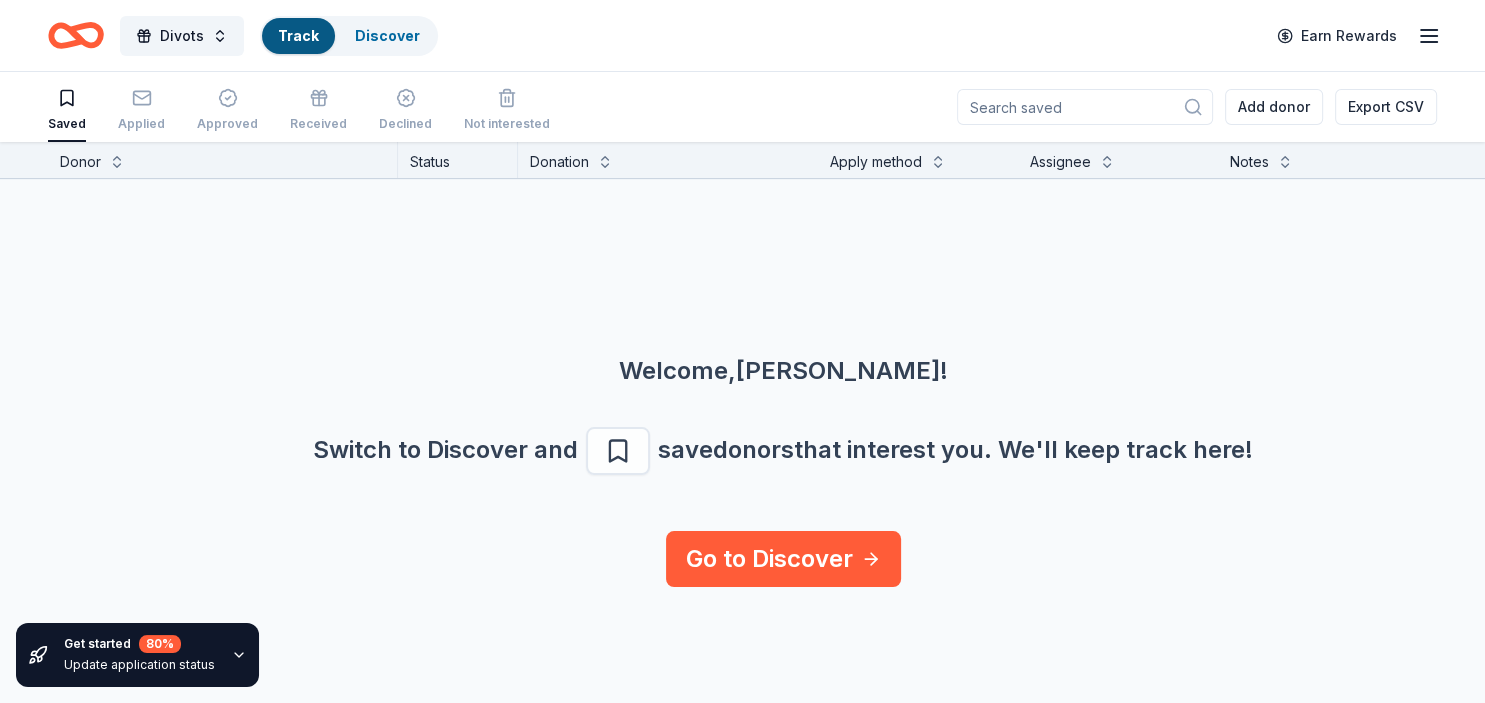 scroll, scrollTop: 0, scrollLeft: 0, axis: both 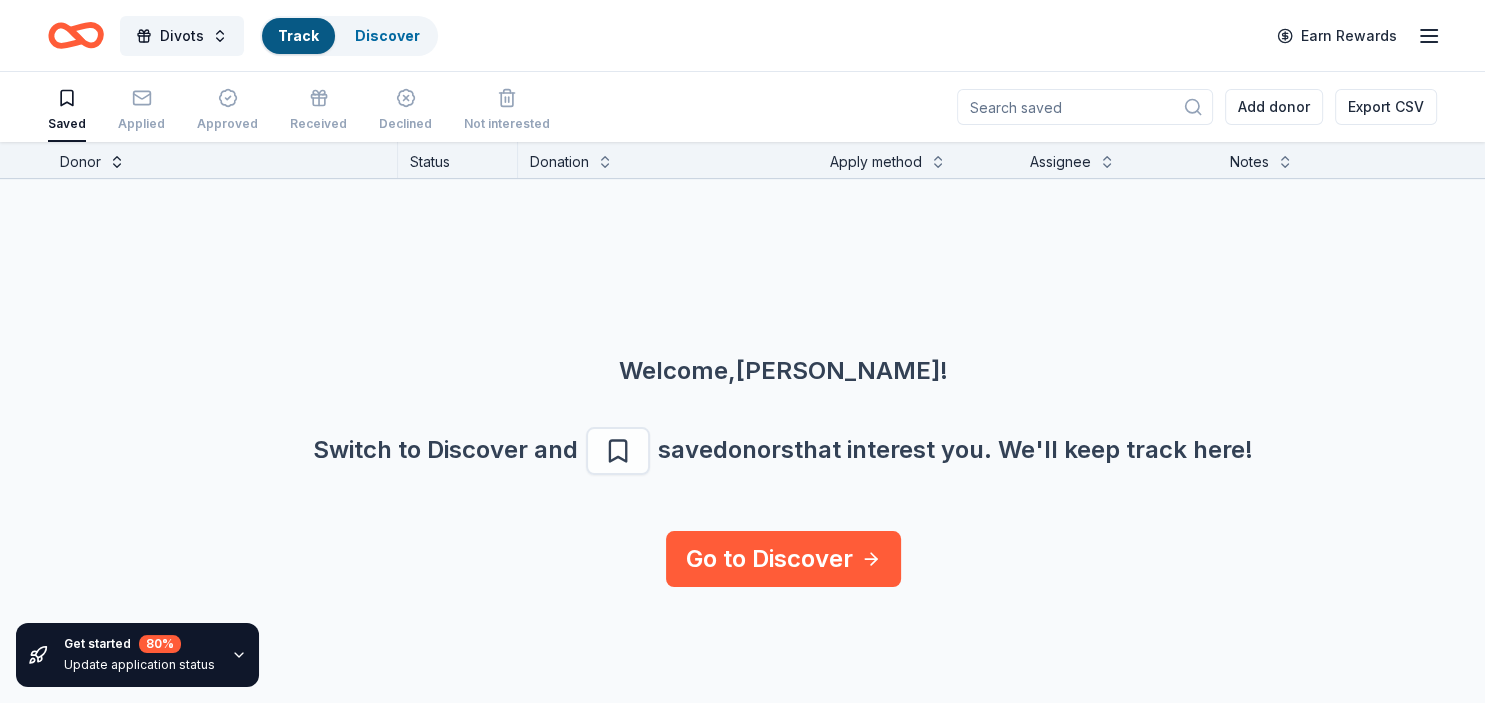 click at bounding box center (117, 160) 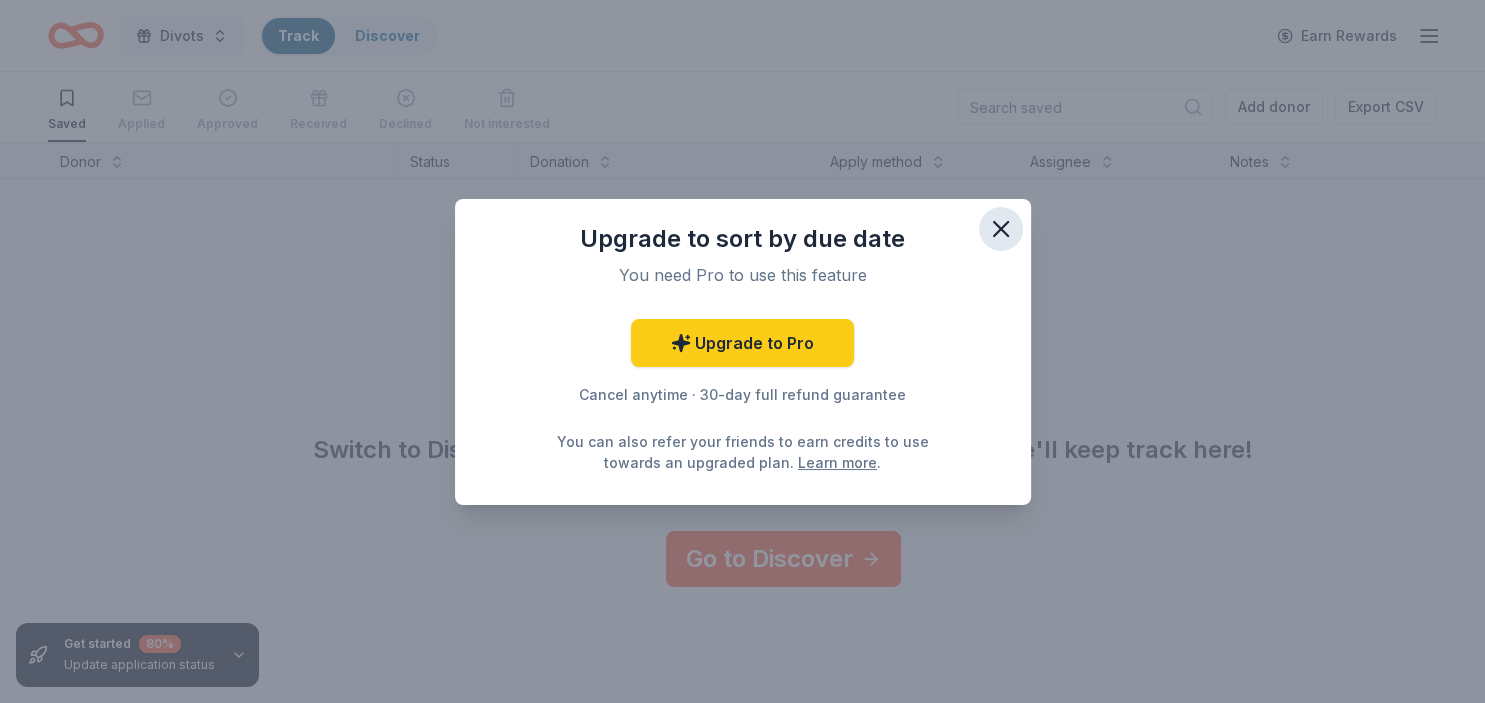 click 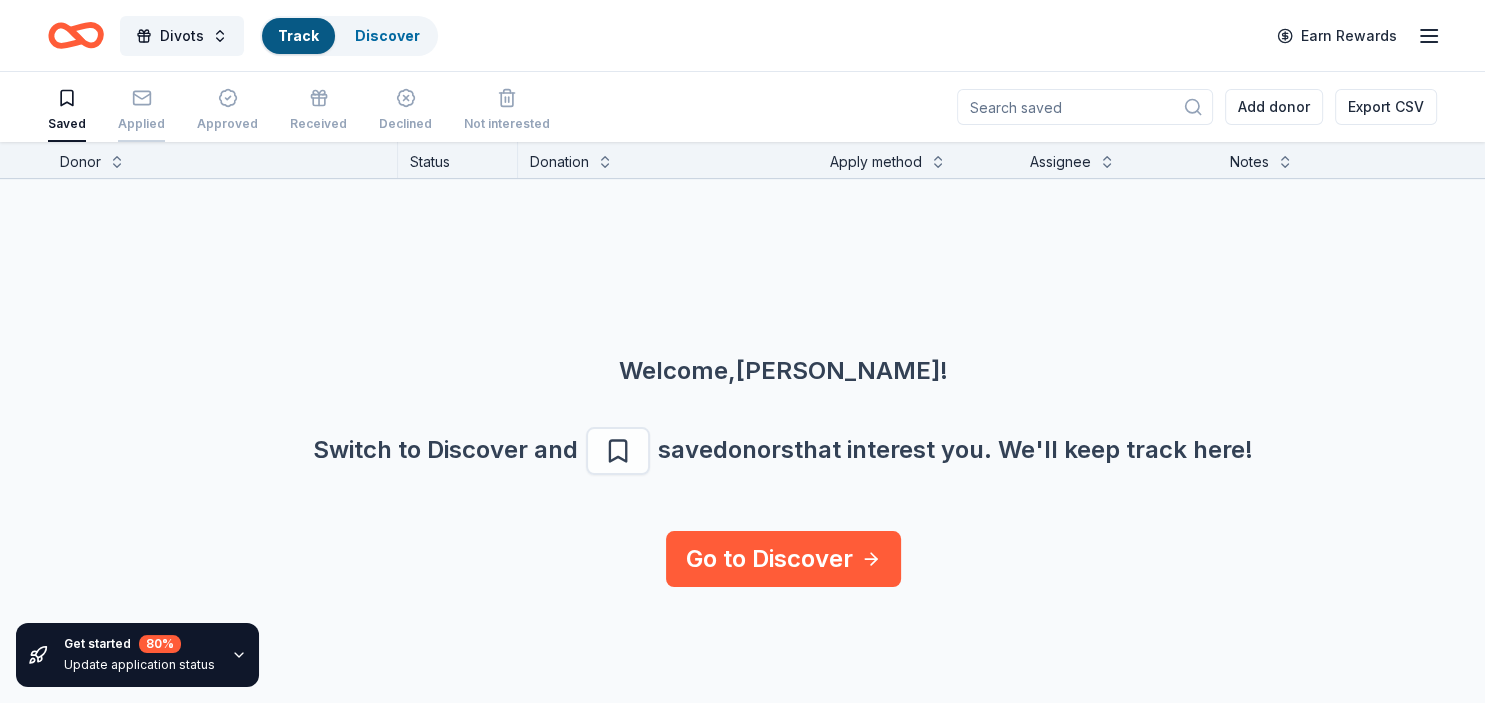 click on "Applied" at bounding box center [141, 124] 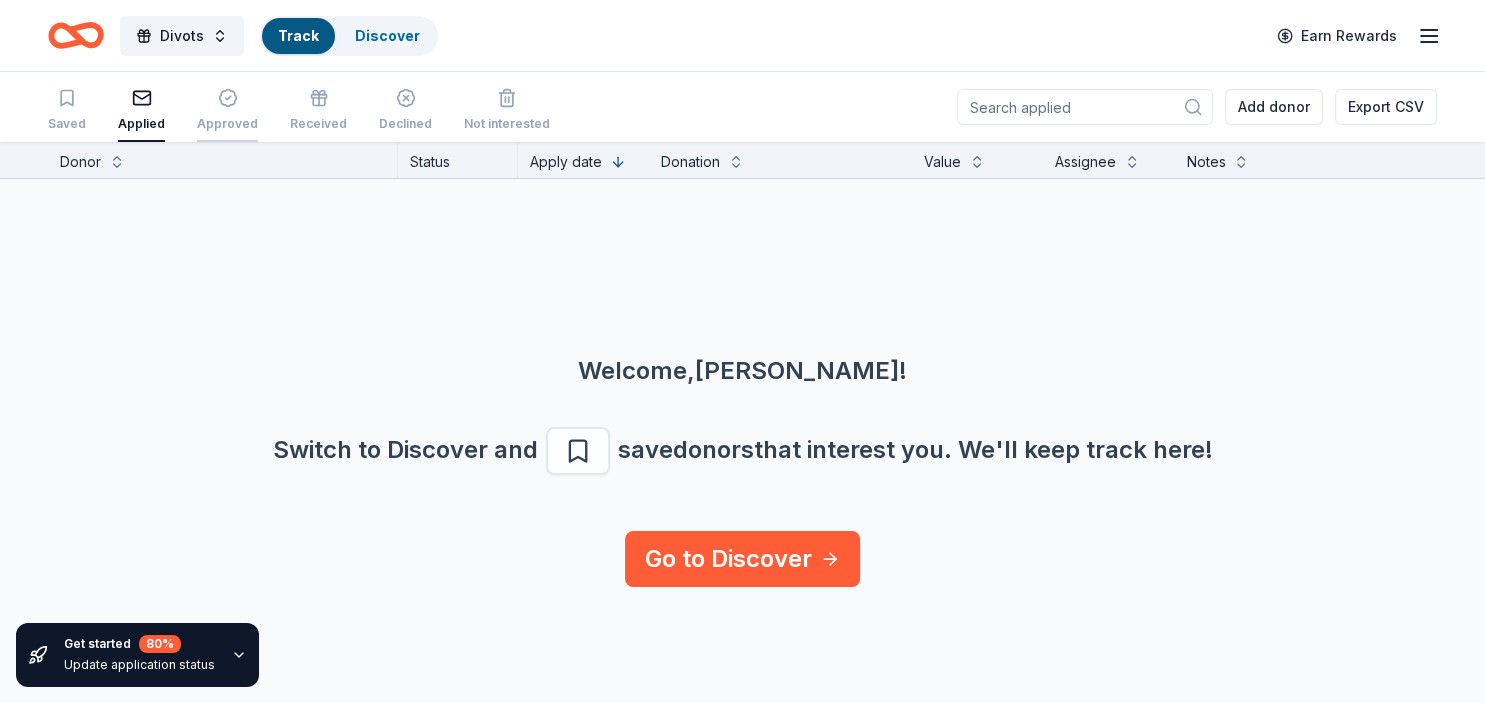 click on "Approved" at bounding box center (227, 124) 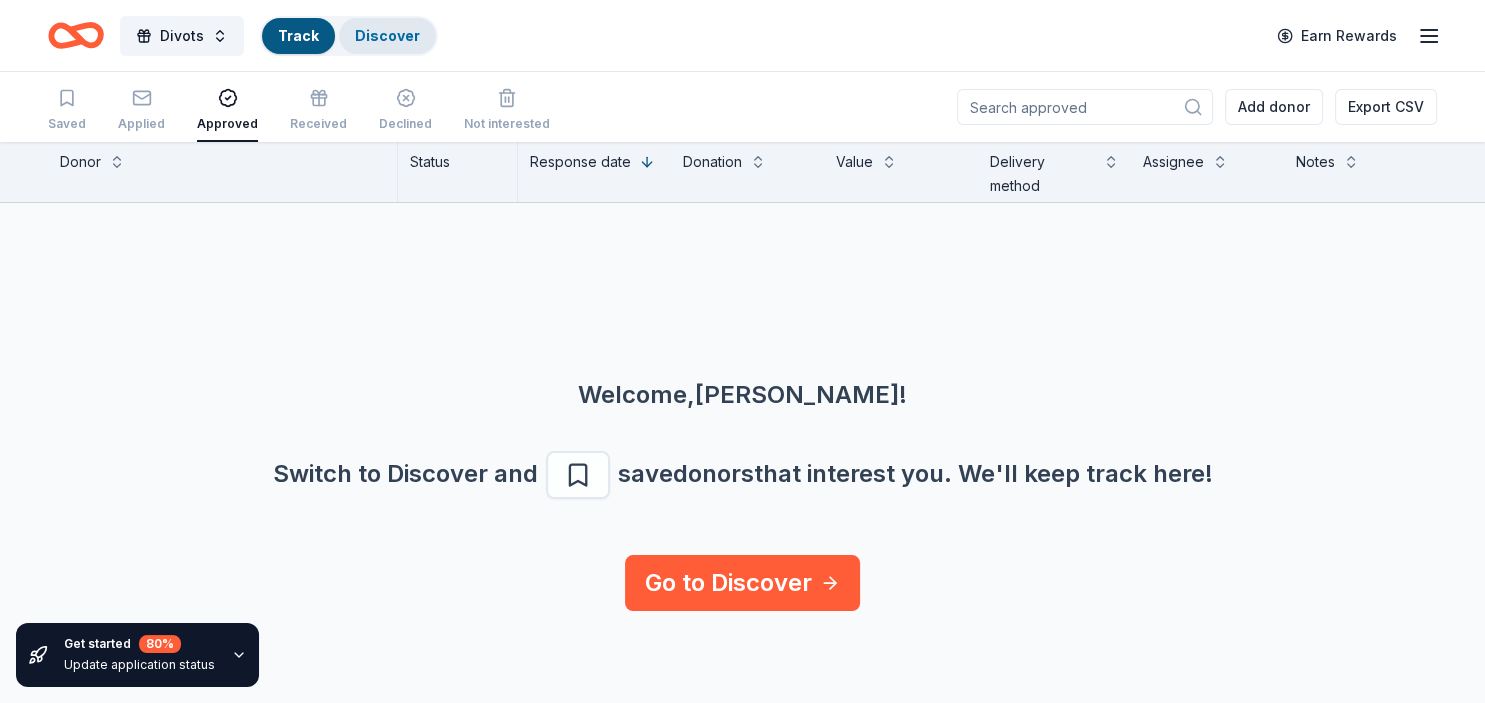 click on "Discover" at bounding box center [387, 35] 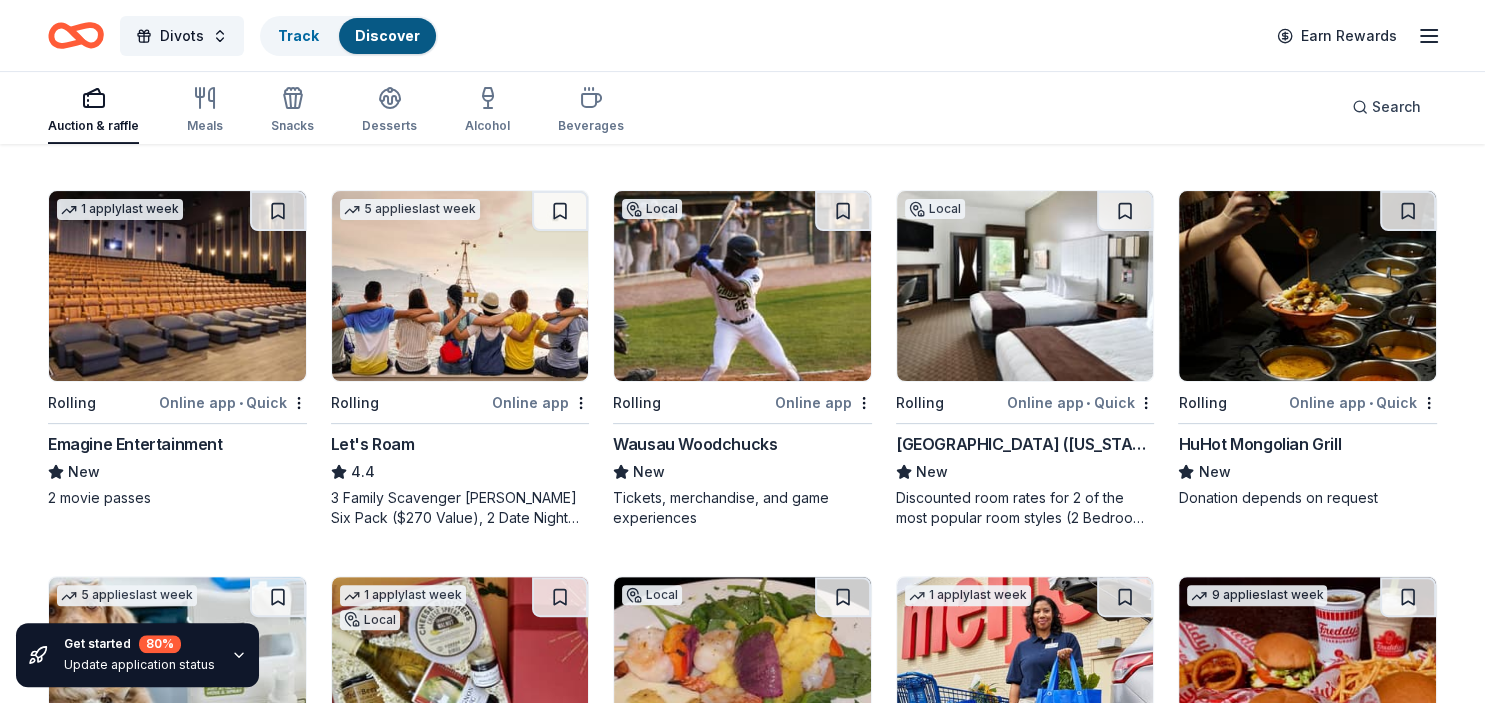 scroll, scrollTop: 528, scrollLeft: 0, axis: vertical 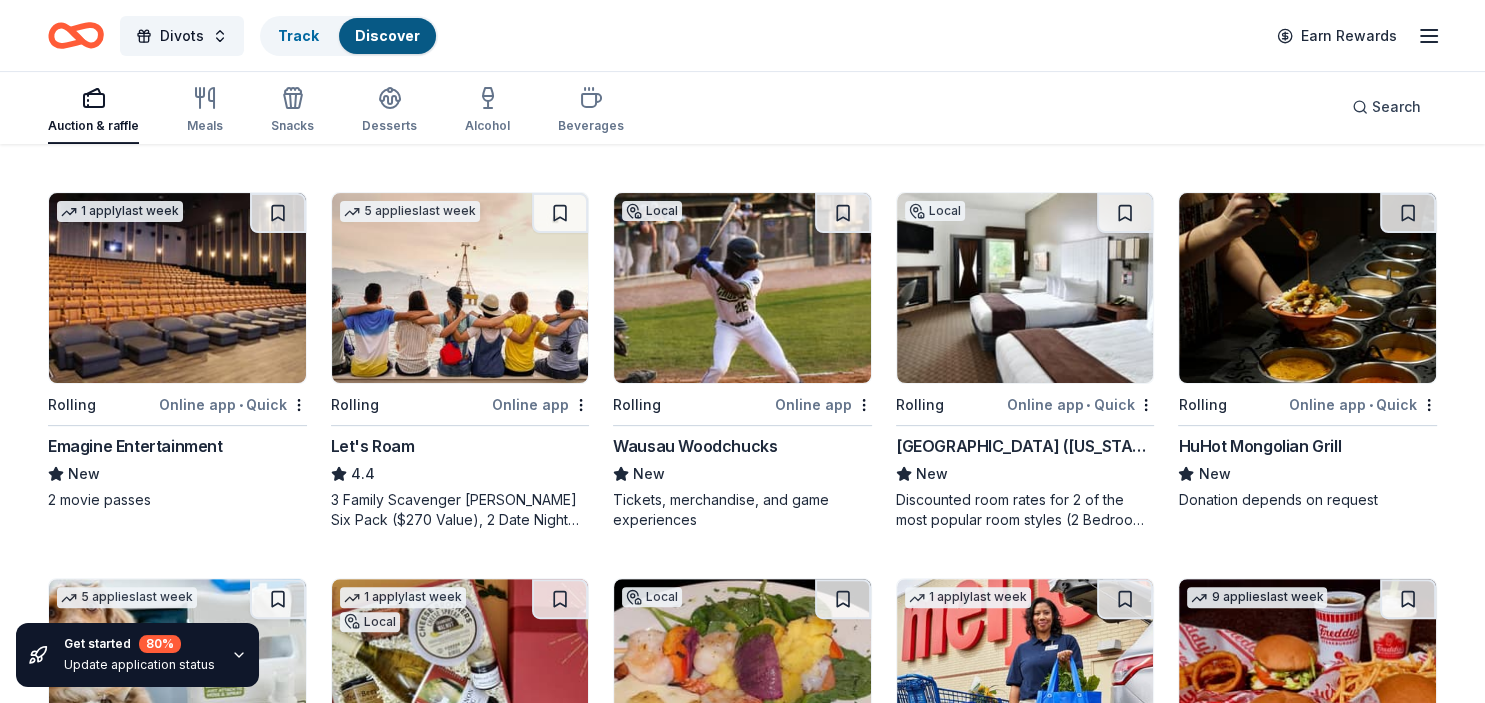 click on "Wausau Woodchucks" at bounding box center [695, 446] 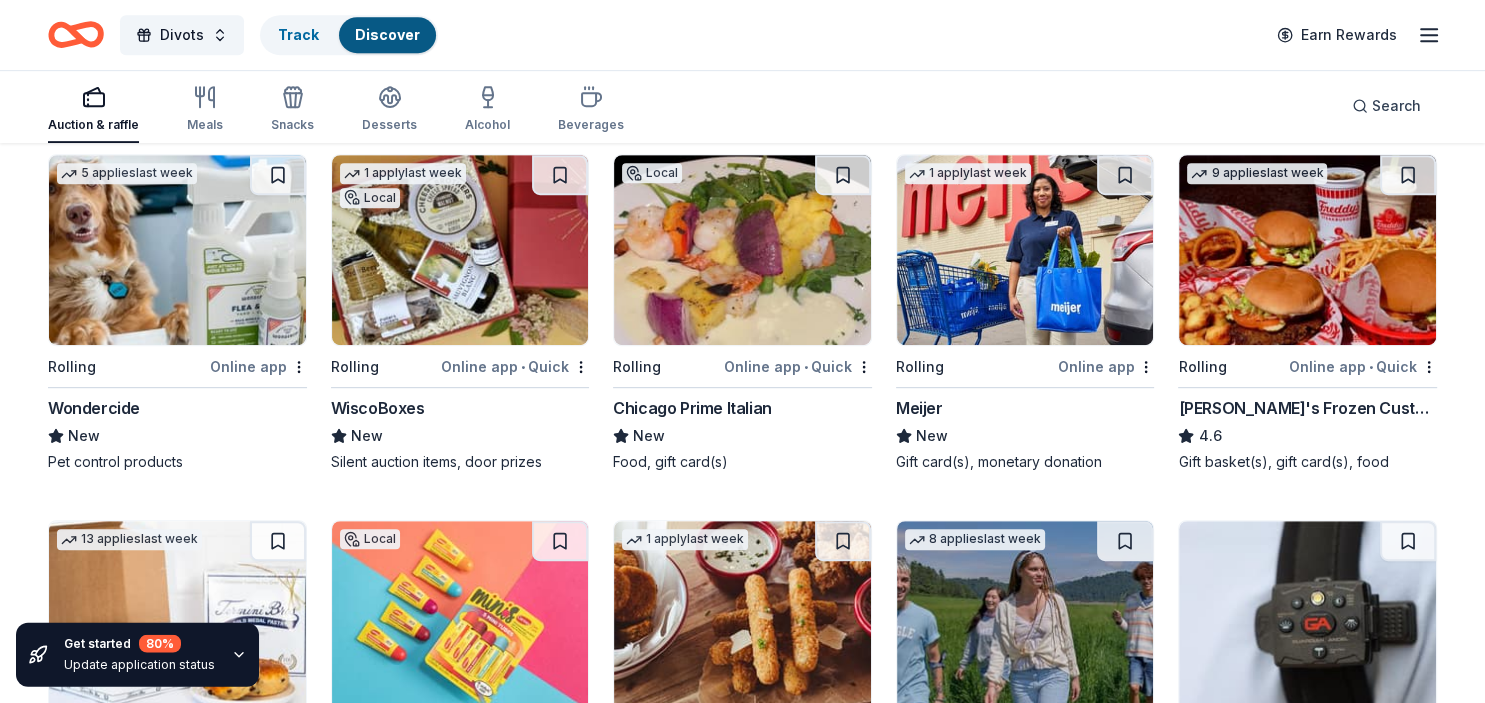 scroll, scrollTop: 950, scrollLeft: 0, axis: vertical 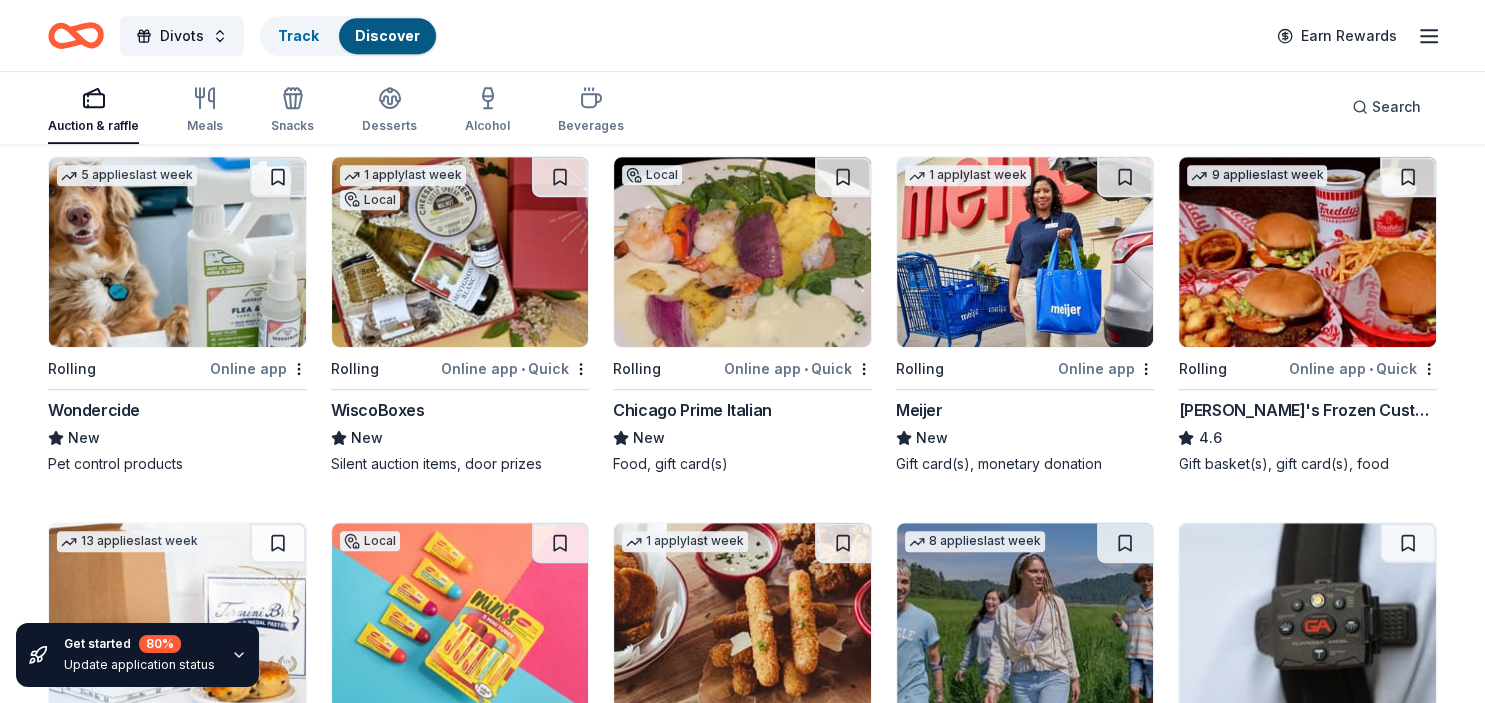 click on "Wondercide" at bounding box center [94, 410] 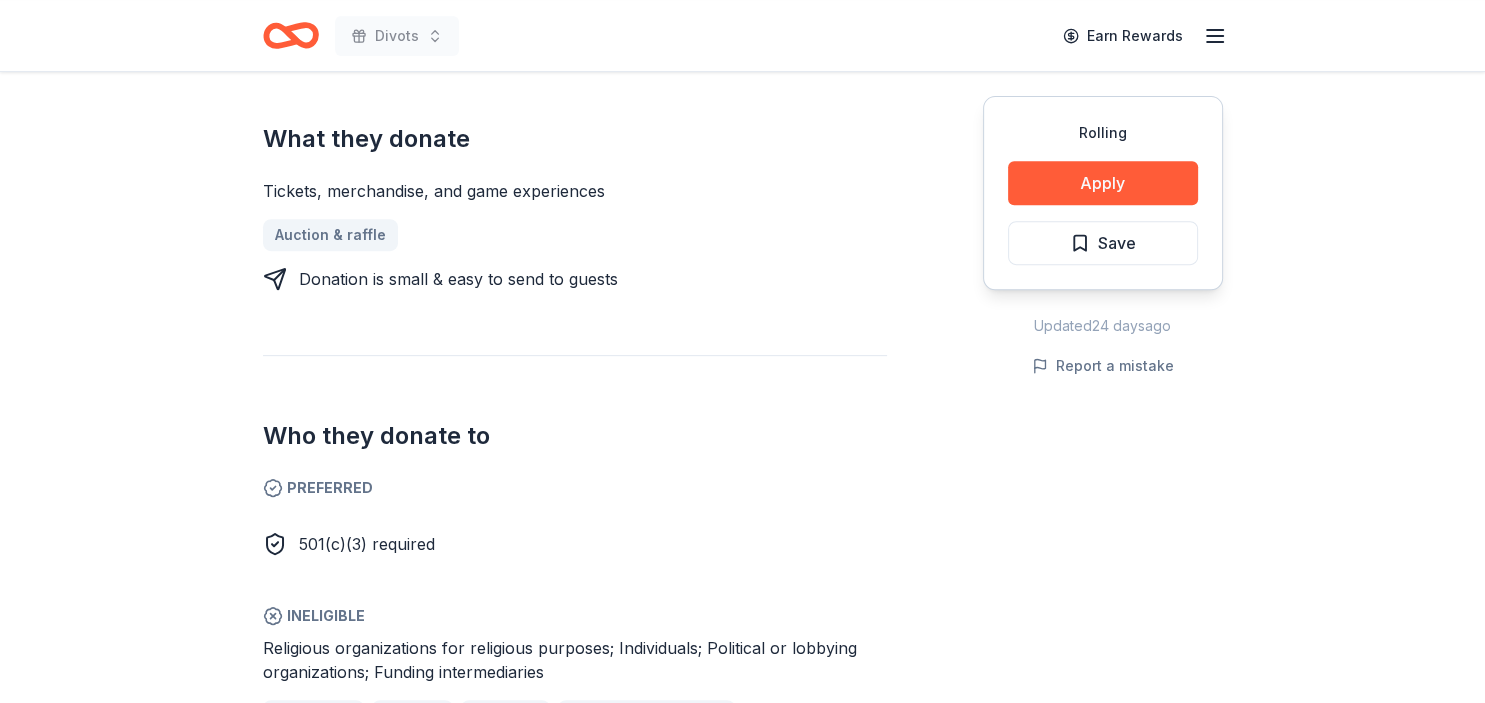 scroll, scrollTop: 0, scrollLeft: 0, axis: both 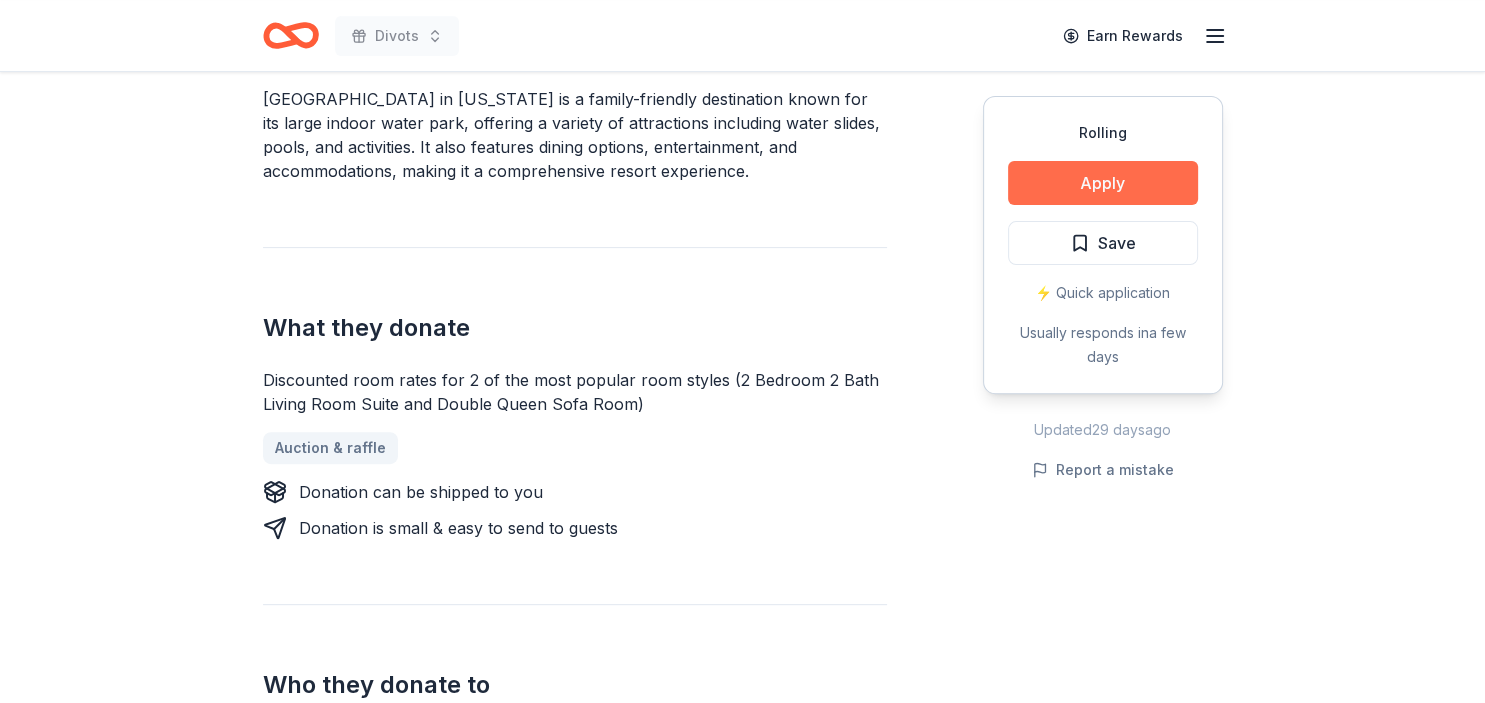click on "Apply" at bounding box center (1103, 183) 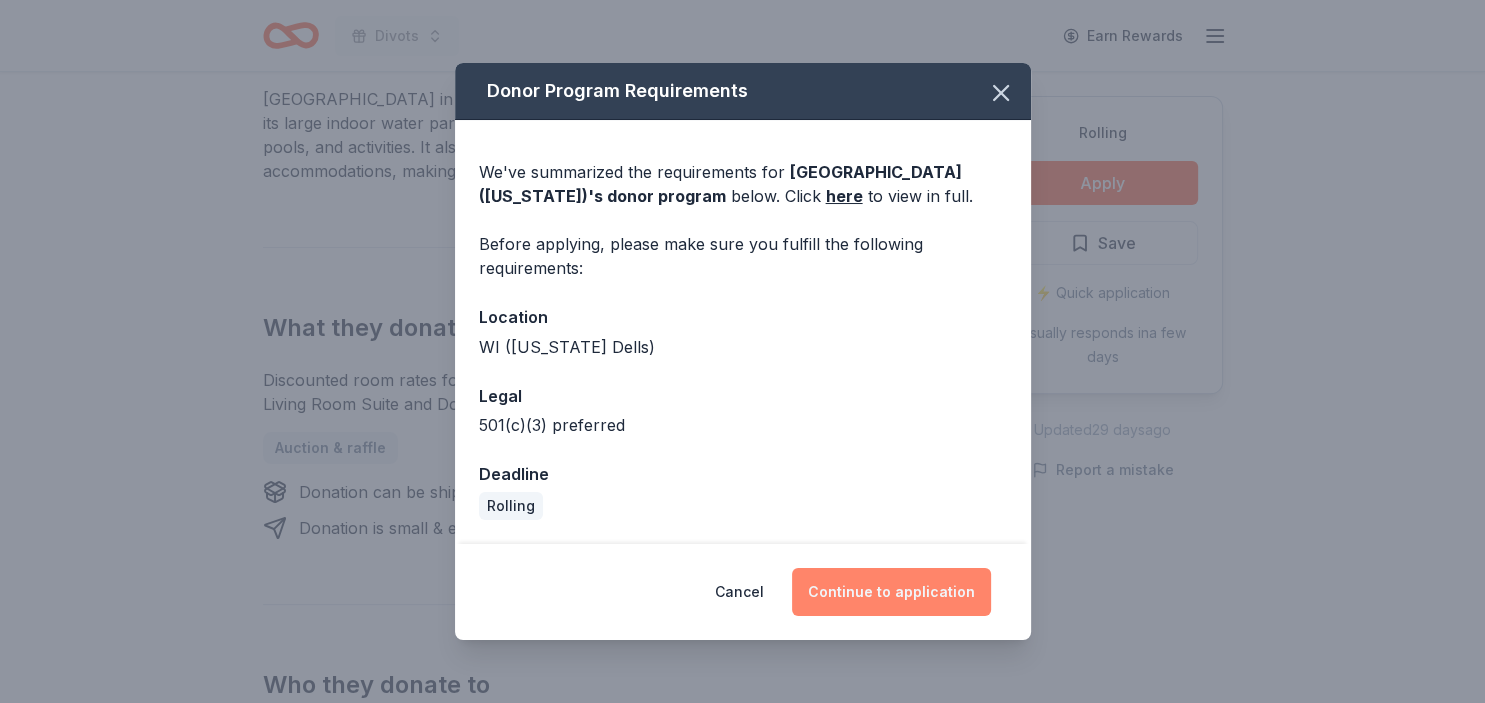 click on "Continue to application" at bounding box center (891, 592) 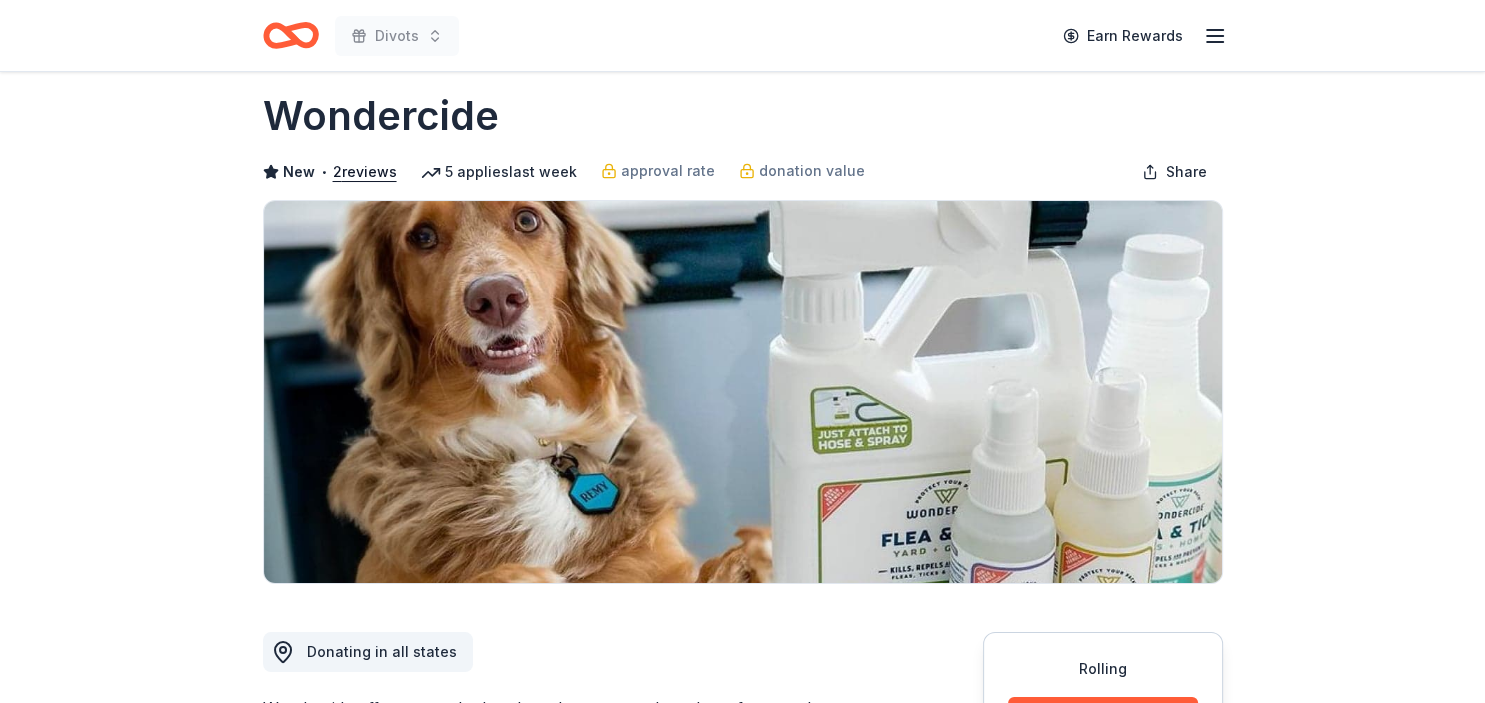 scroll, scrollTop: 0, scrollLeft: 0, axis: both 